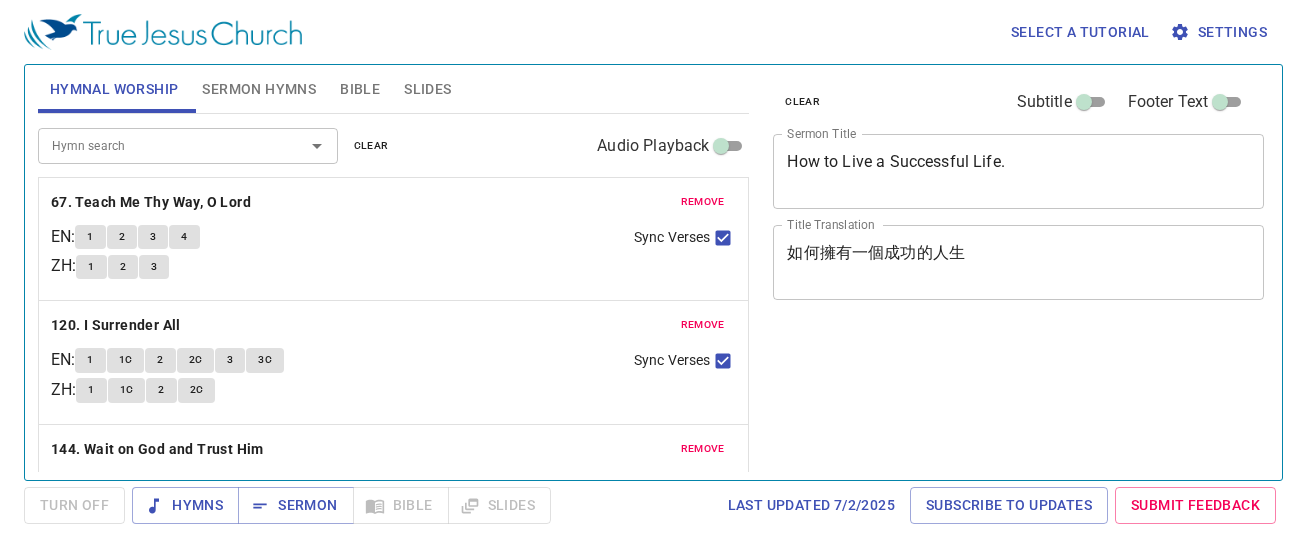 scroll, scrollTop: 0, scrollLeft: 0, axis: both 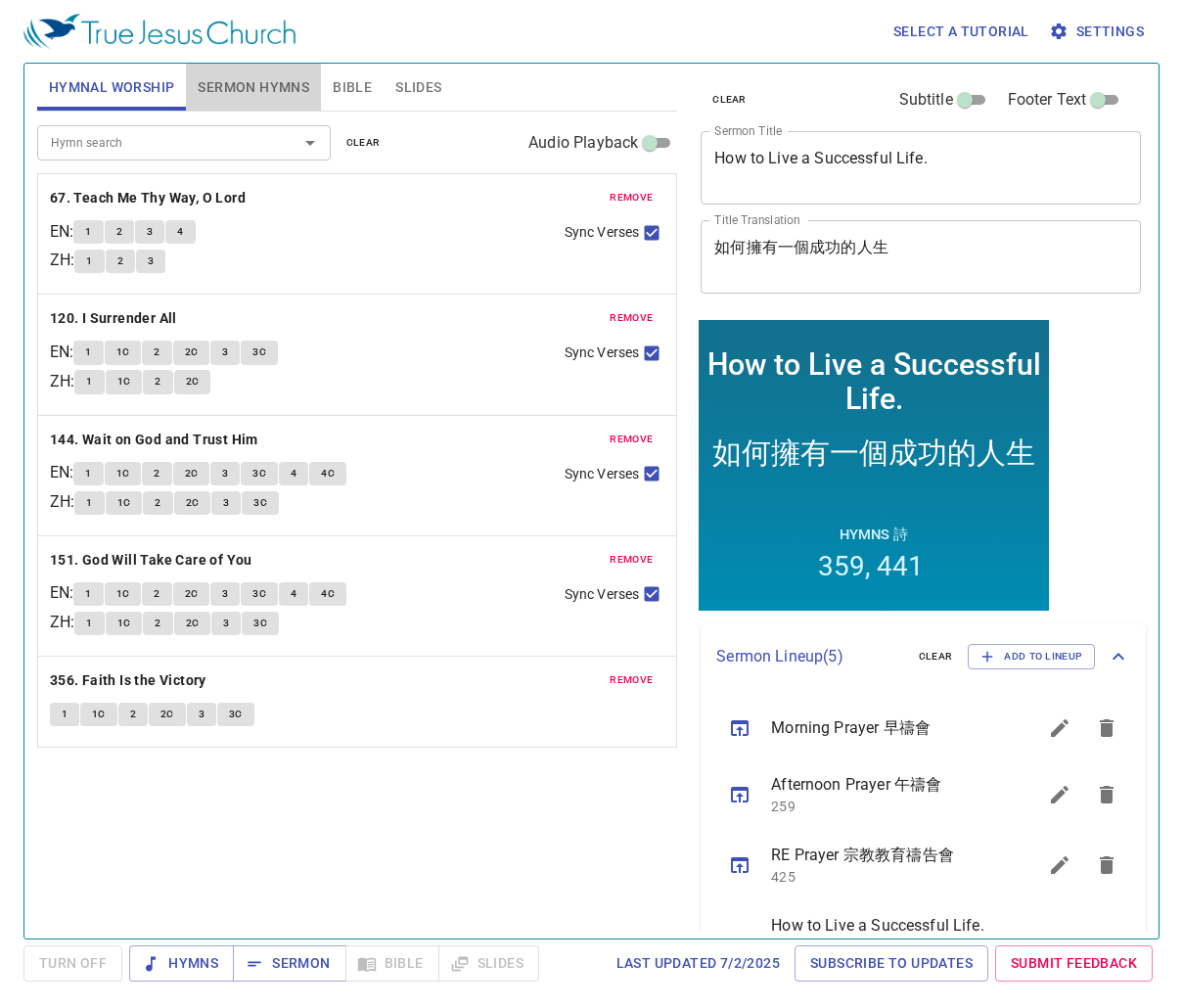 click on "Sermon Hymns" at bounding box center (253, 87) 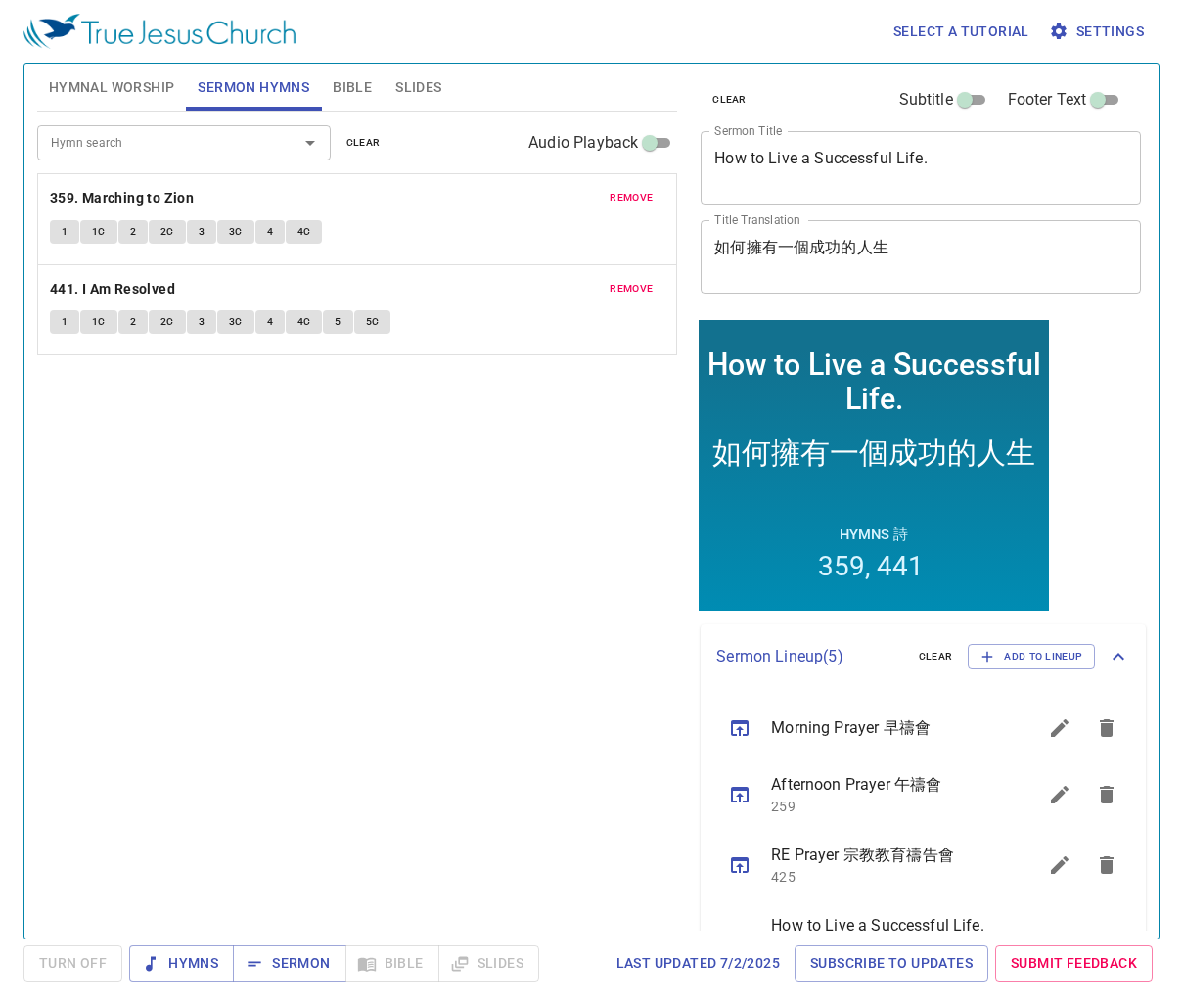 click on "How to Live a Successful Life." at bounding box center [921, 167] 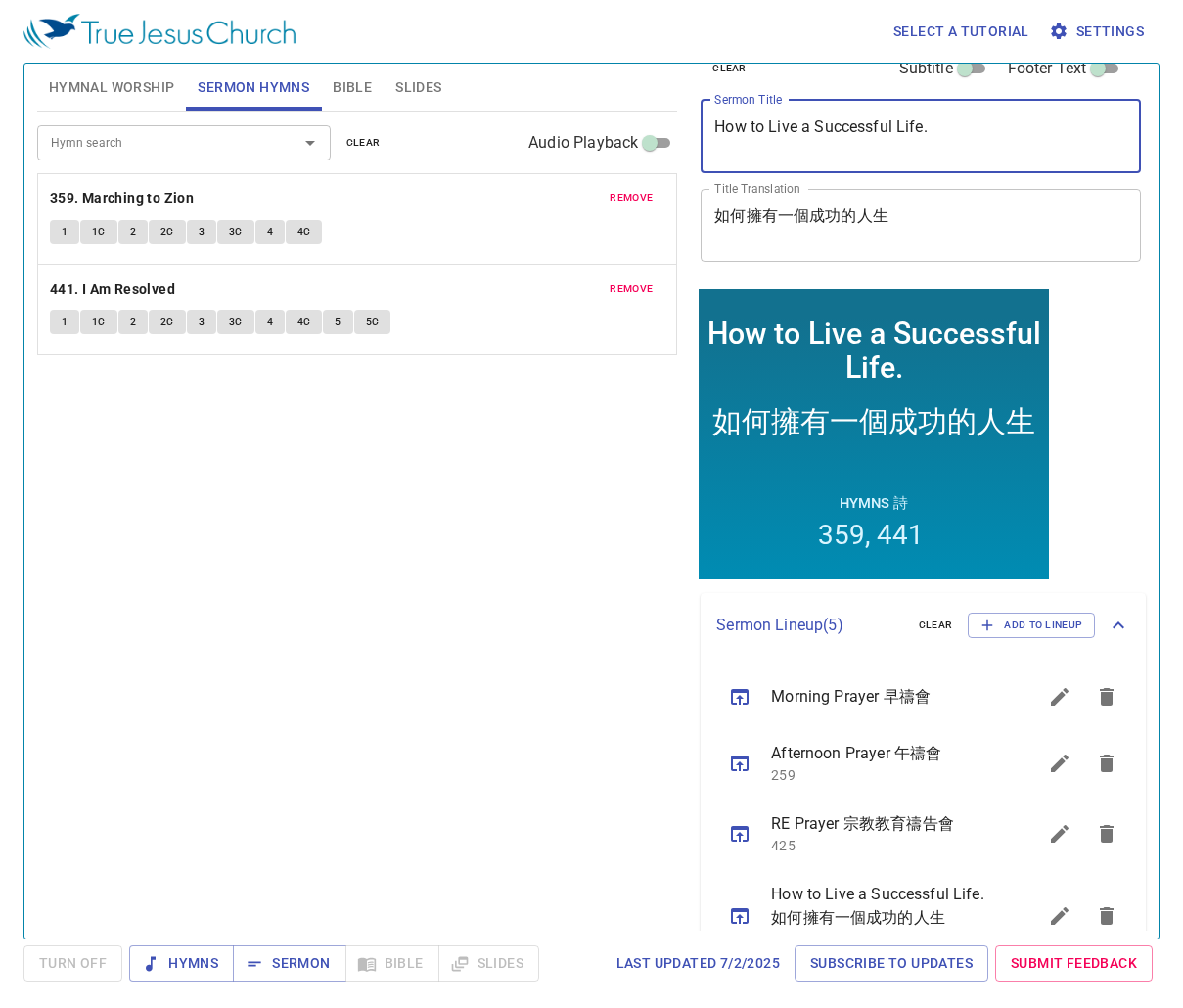 scroll, scrollTop: 0, scrollLeft: 0, axis: both 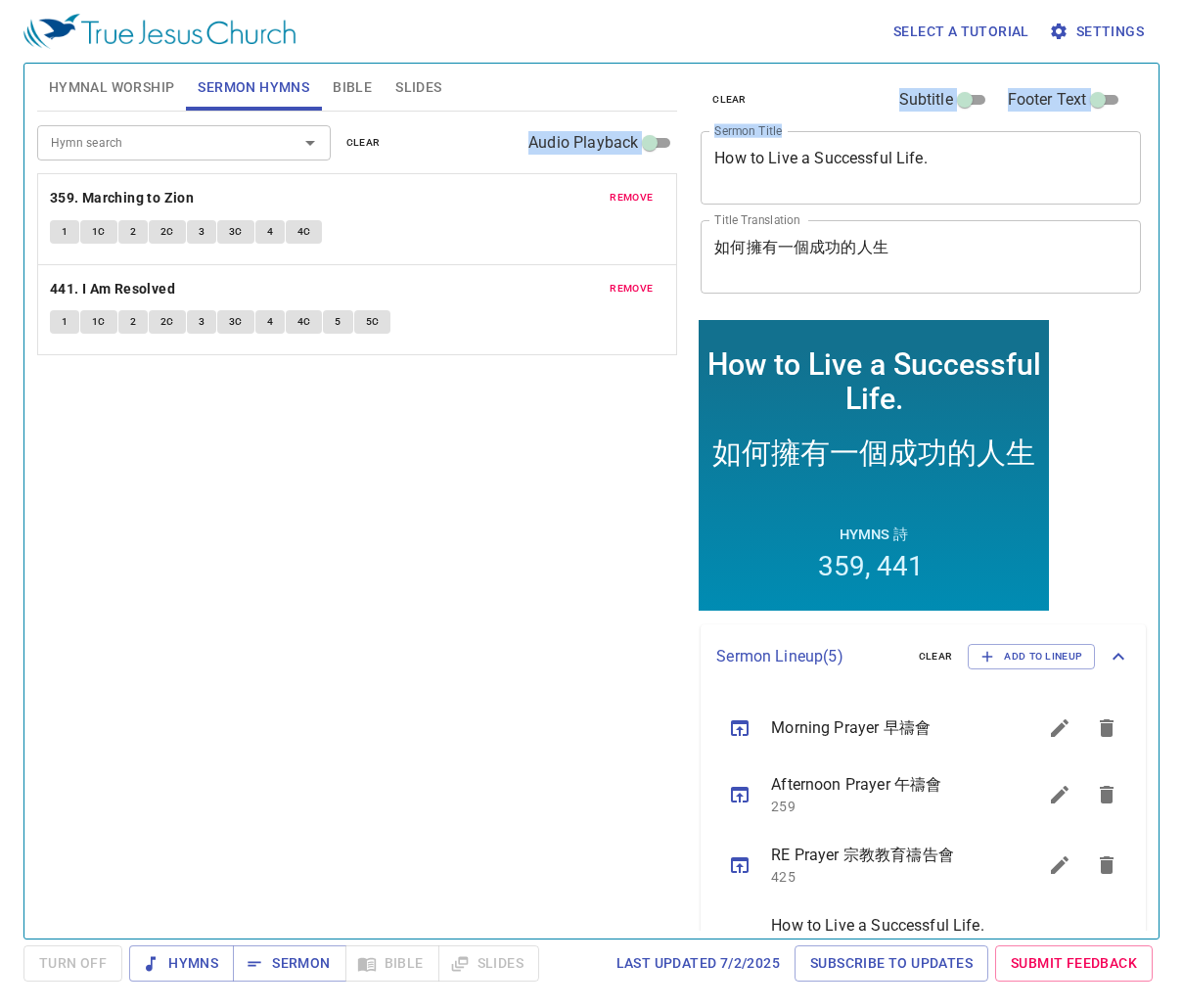 drag, startPoint x: 938, startPoint y: 147, endPoint x: 662, endPoint y: 146, distance: 276.00181 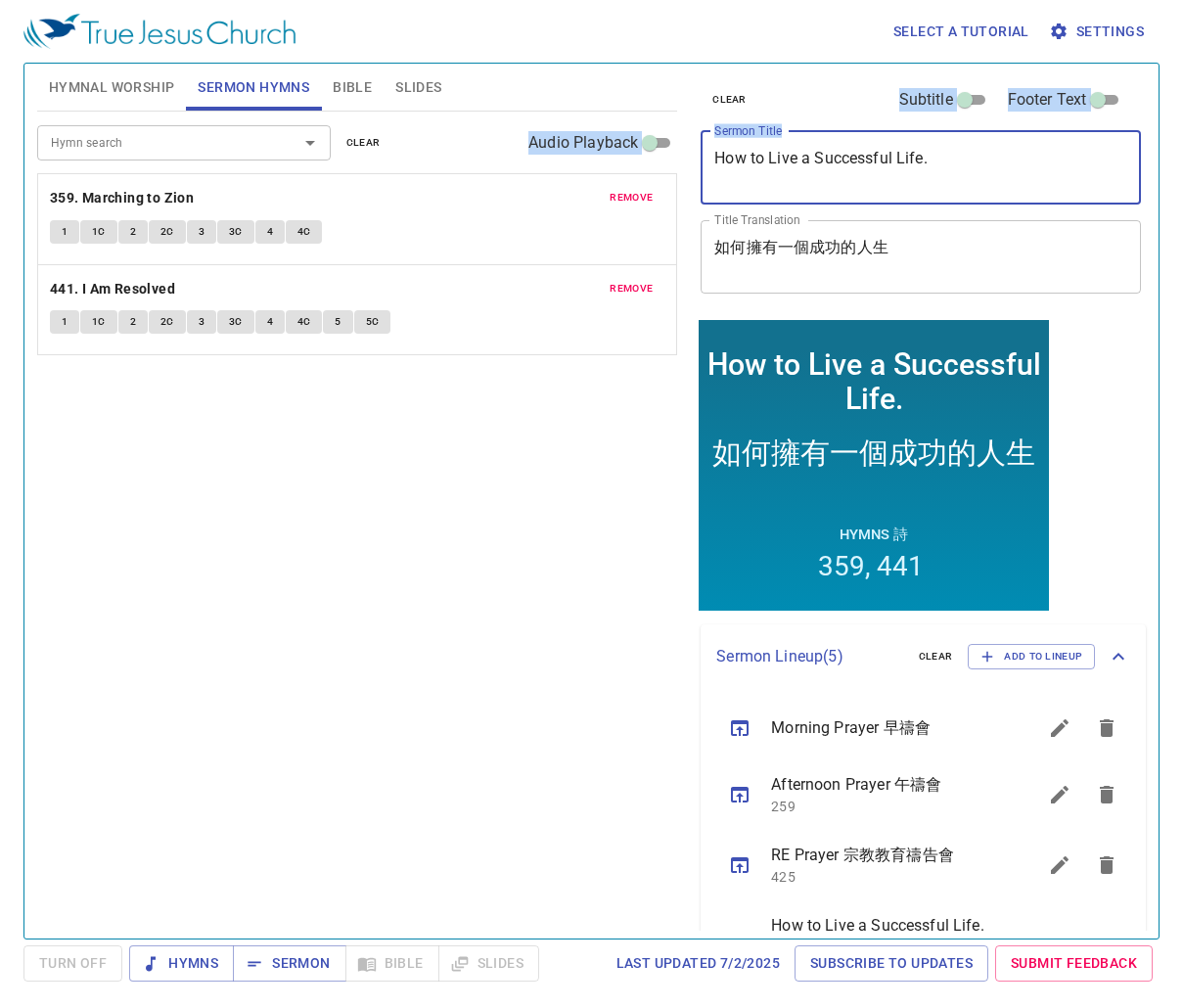 drag, startPoint x: 798, startPoint y: 161, endPoint x: 819, endPoint y: 163, distance: 21.095023 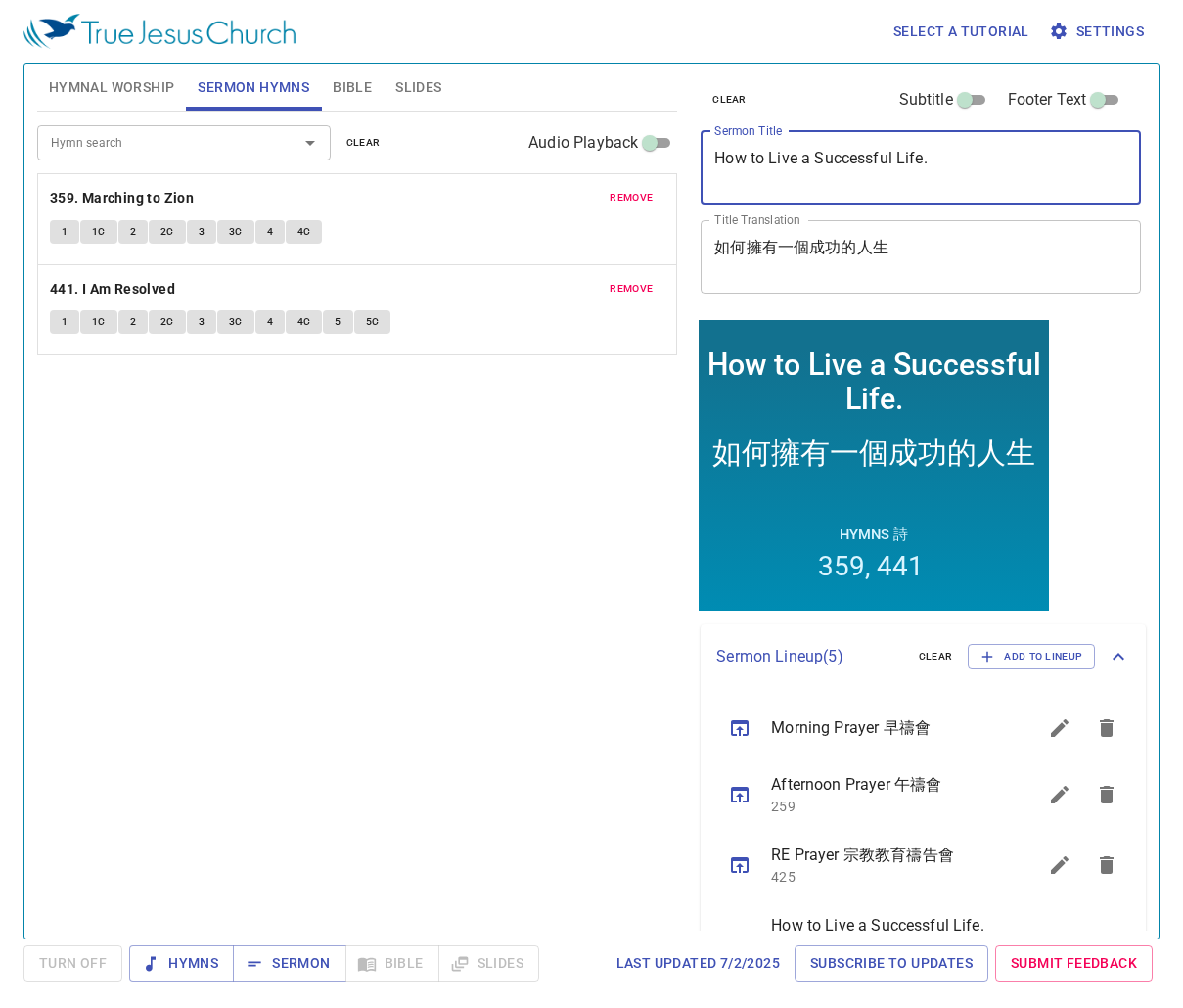 drag, startPoint x: 942, startPoint y: 160, endPoint x: 705, endPoint y: 169, distance: 237.17082 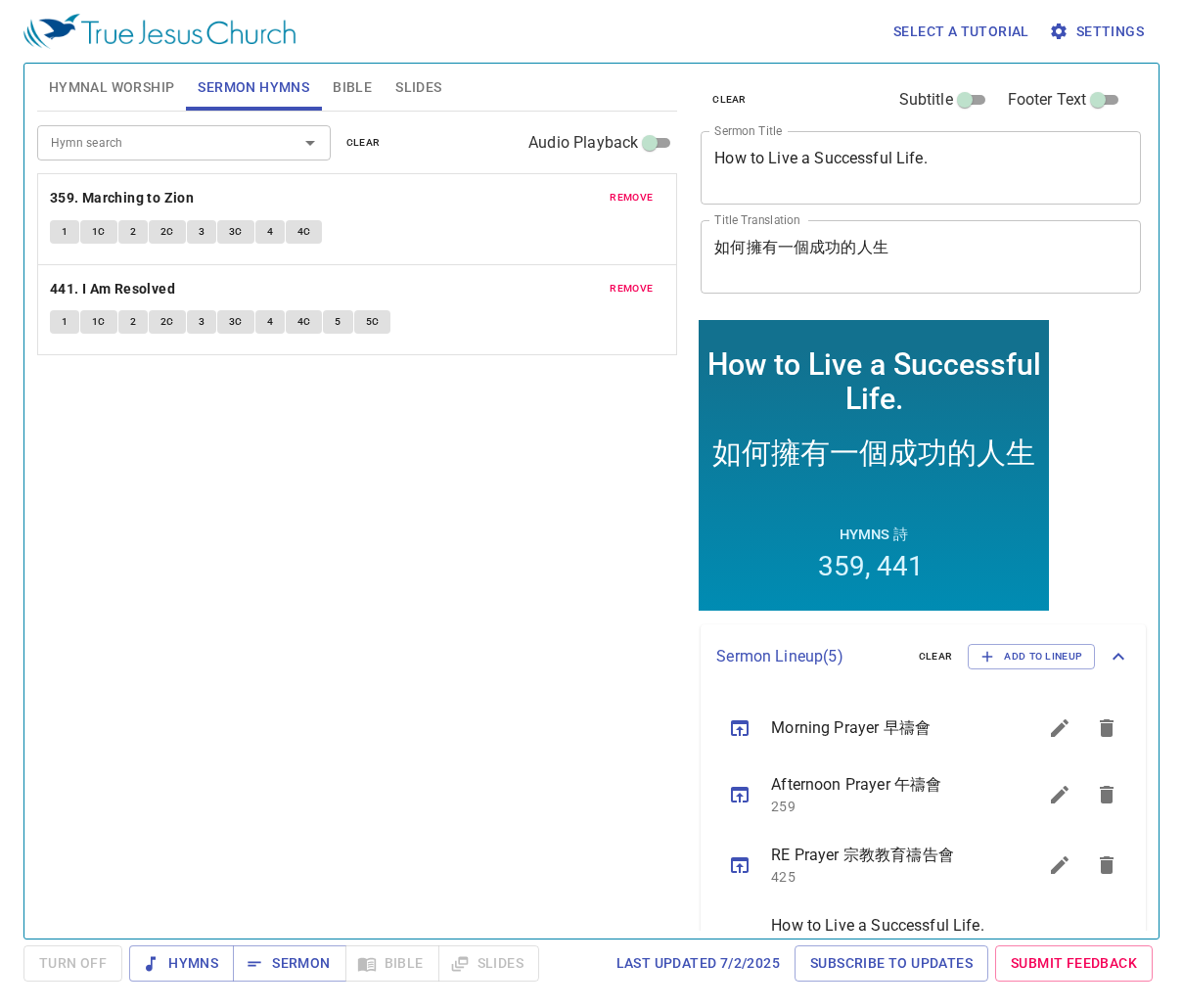 click on "Slides" at bounding box center (418, 87) 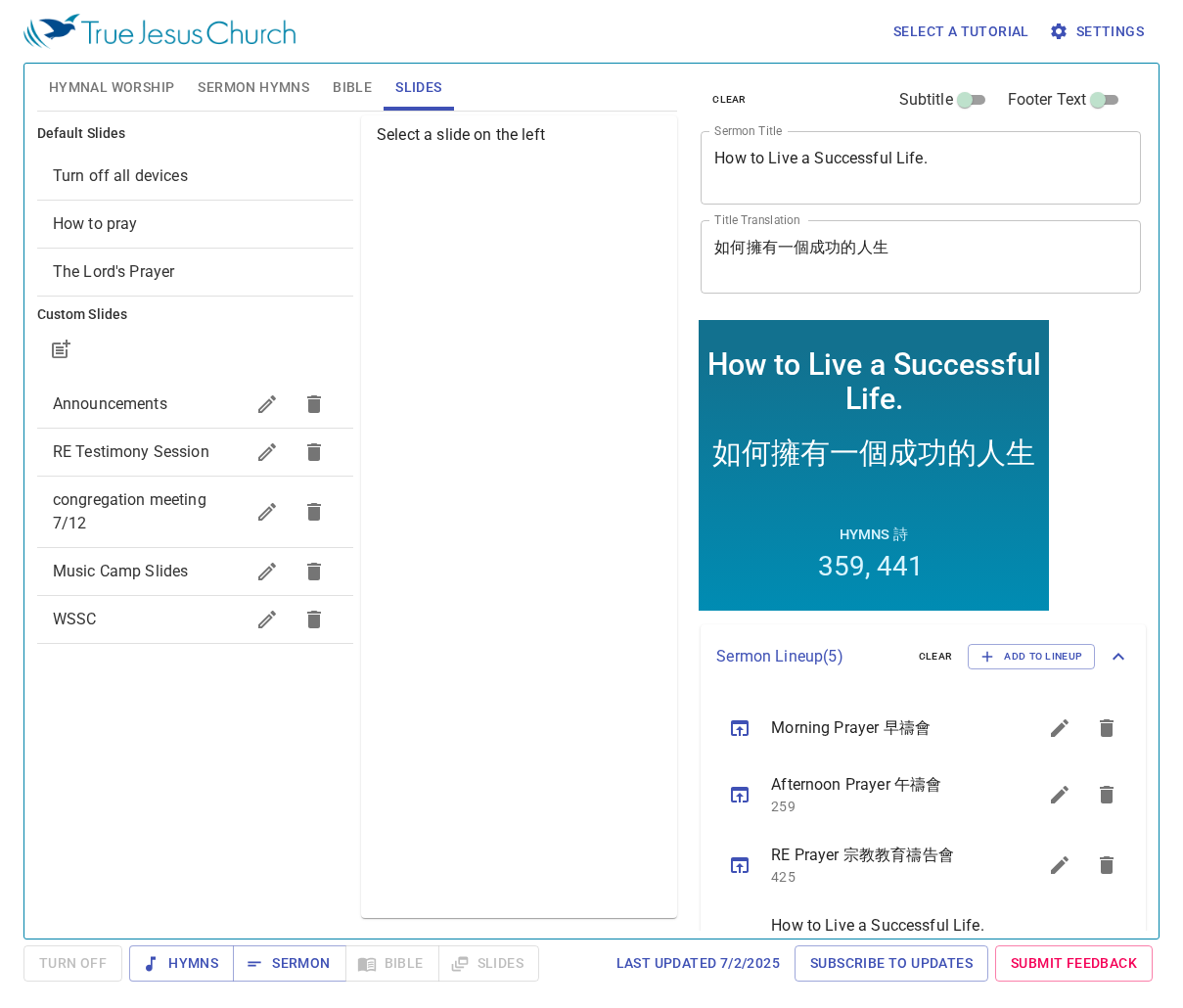 click on "How to pray" at bounding box center [195, 224] 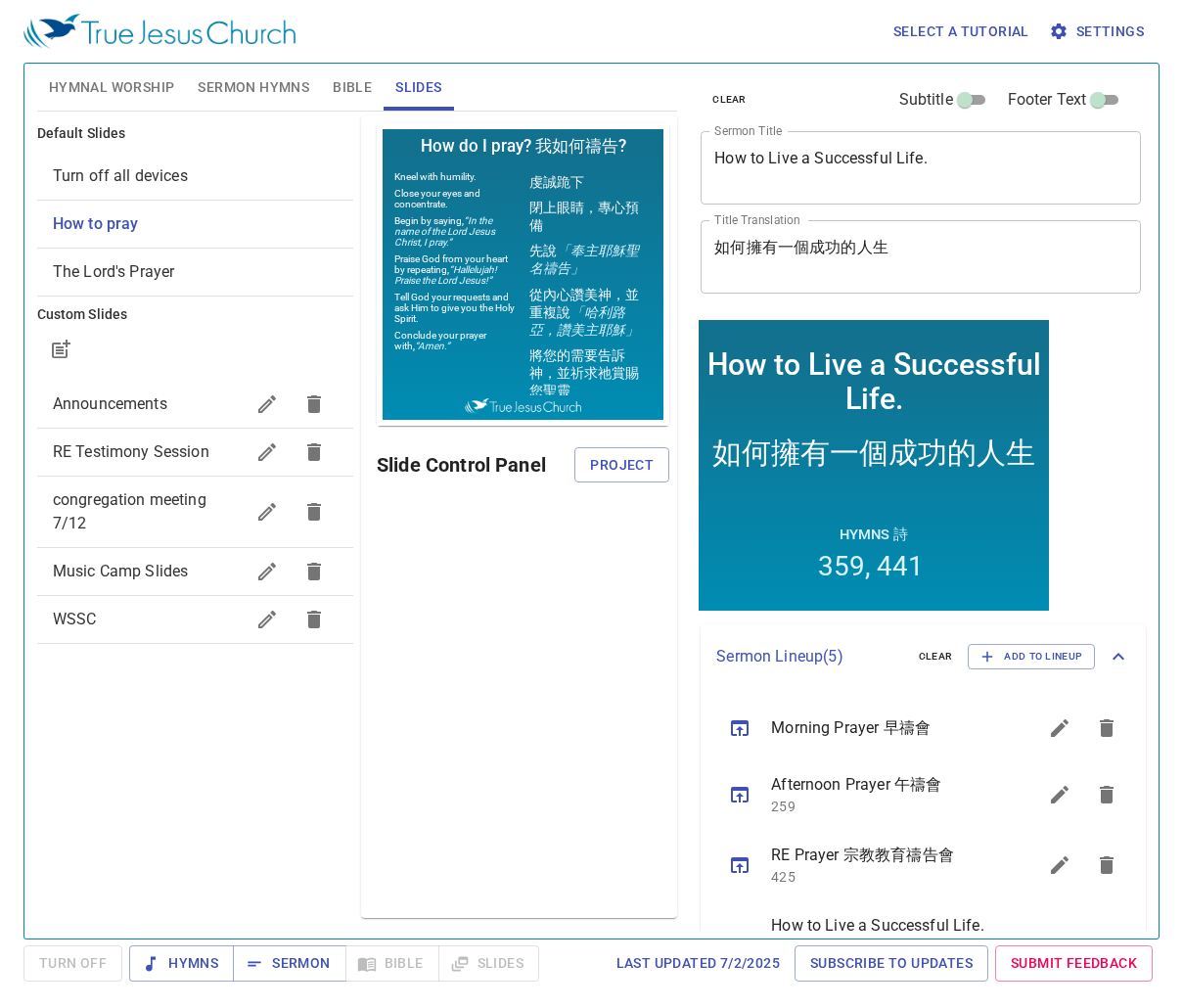 scroll, scrollTop: 0, scrollLeft: 0, axis: both 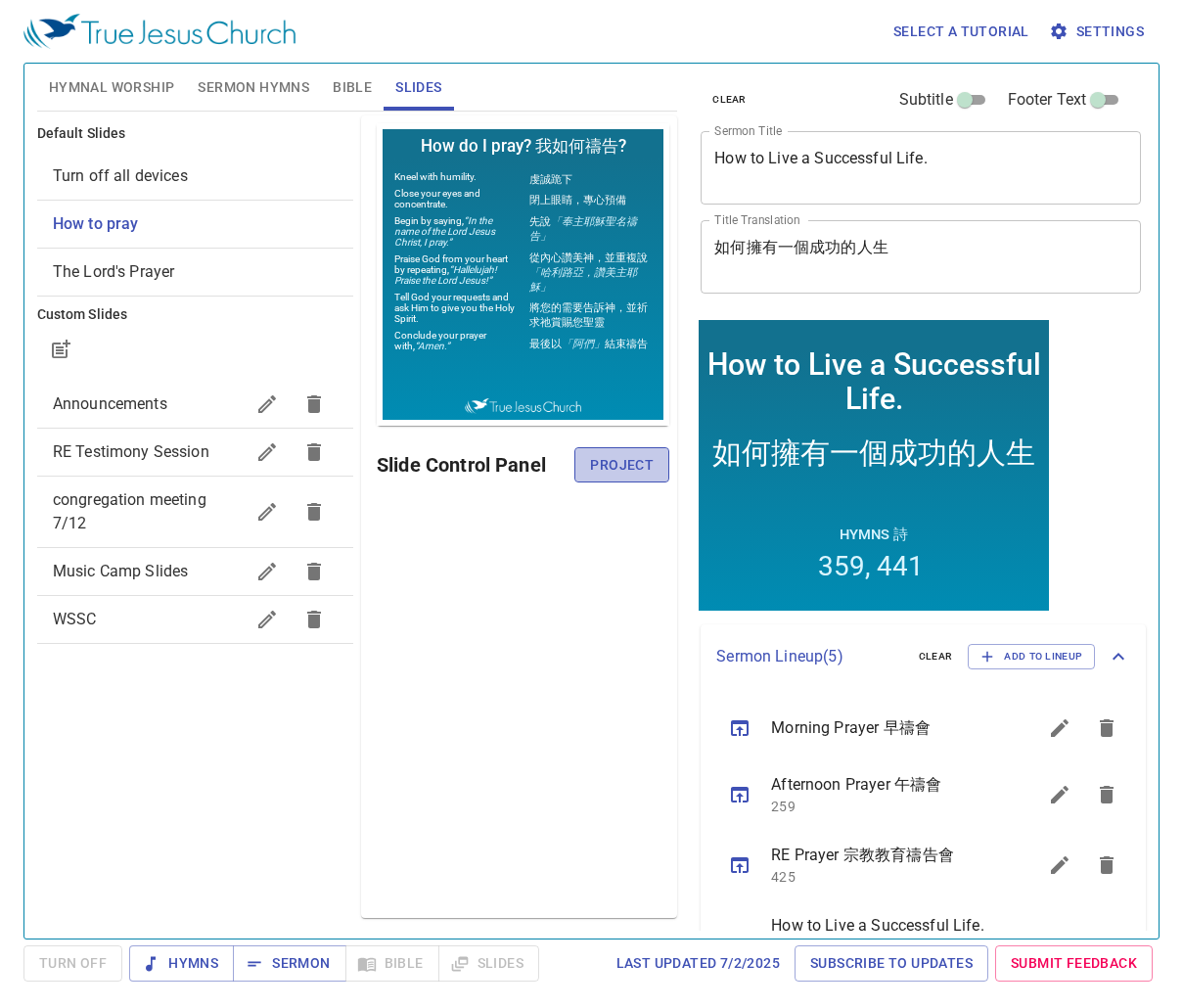 click on "Project" at bounding box center [621, 465] 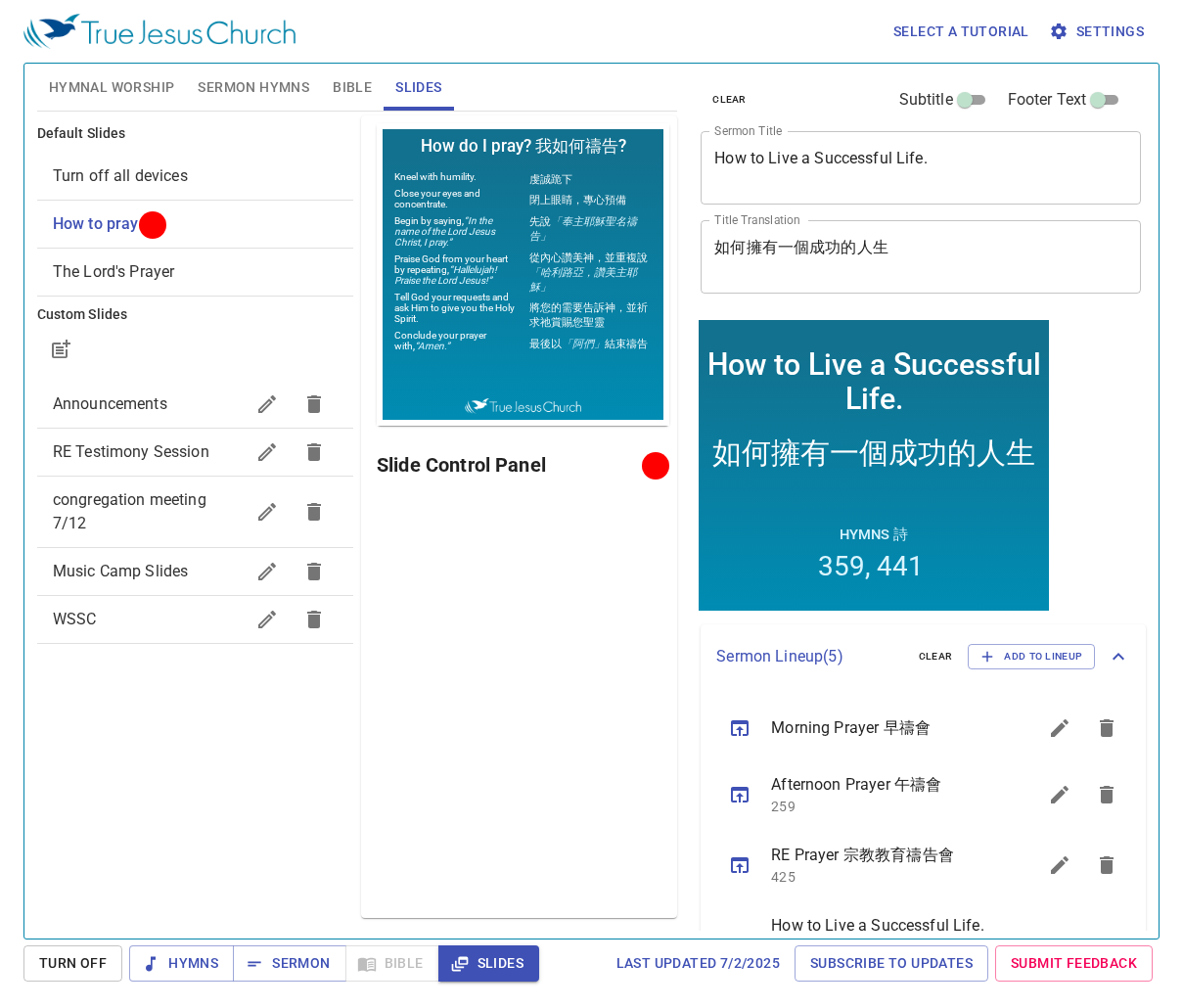 click on "Hymnal Worship" at bounding box center (112, 87) 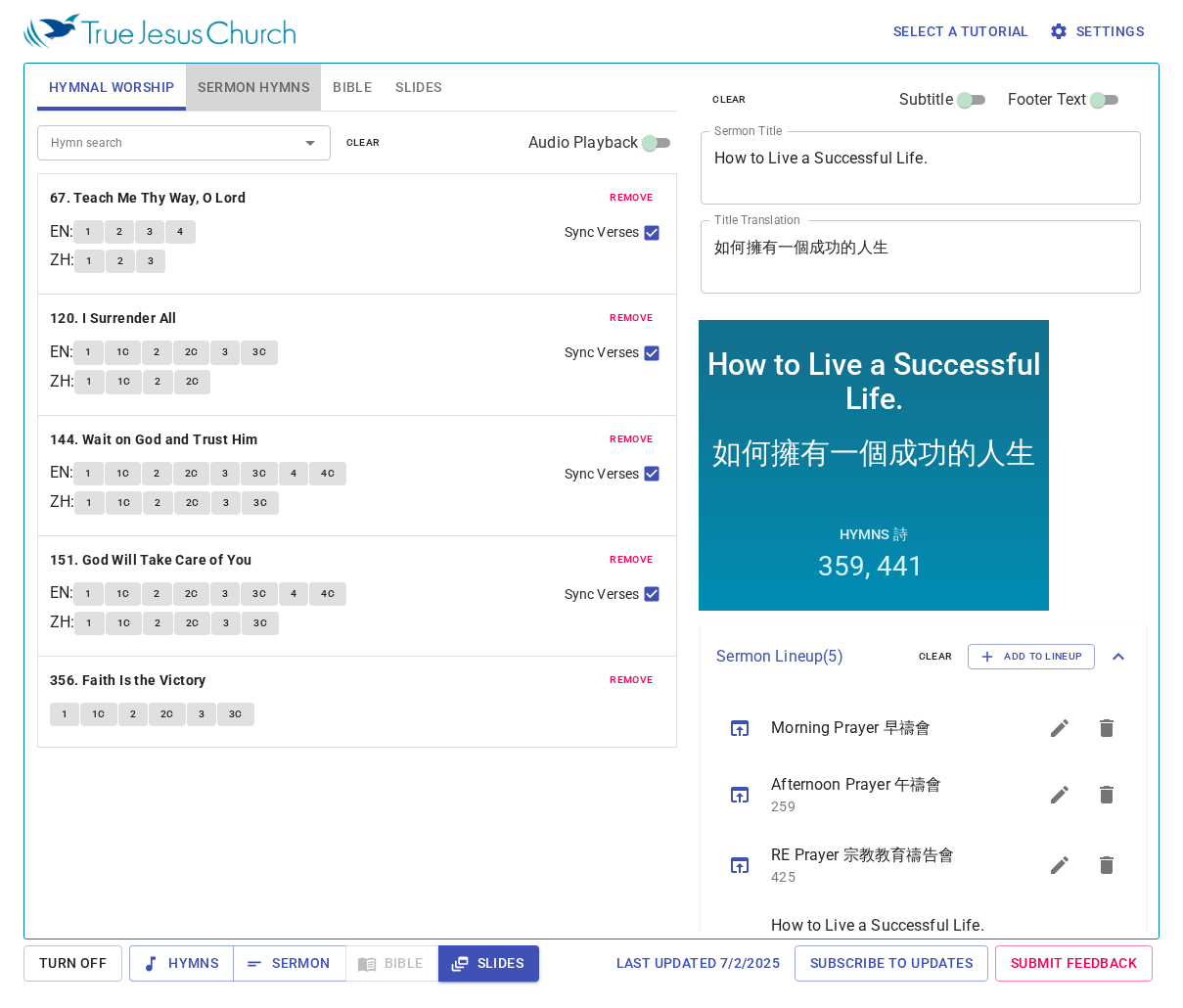 click on "Sermon Hymns" at bounding box center [253, 87] 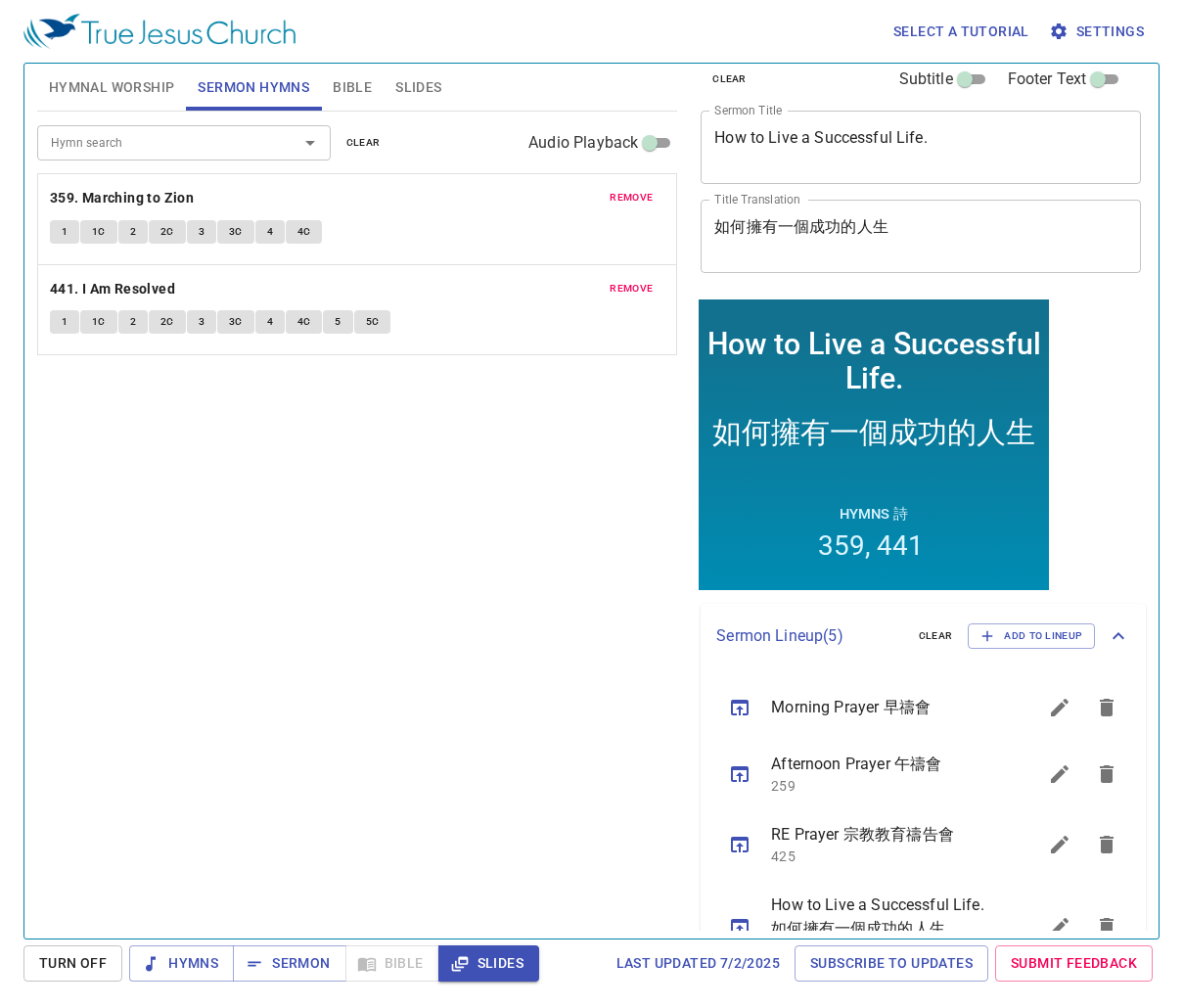 scroll, scrollTop: 0, scrollLeft: 0, axis: both 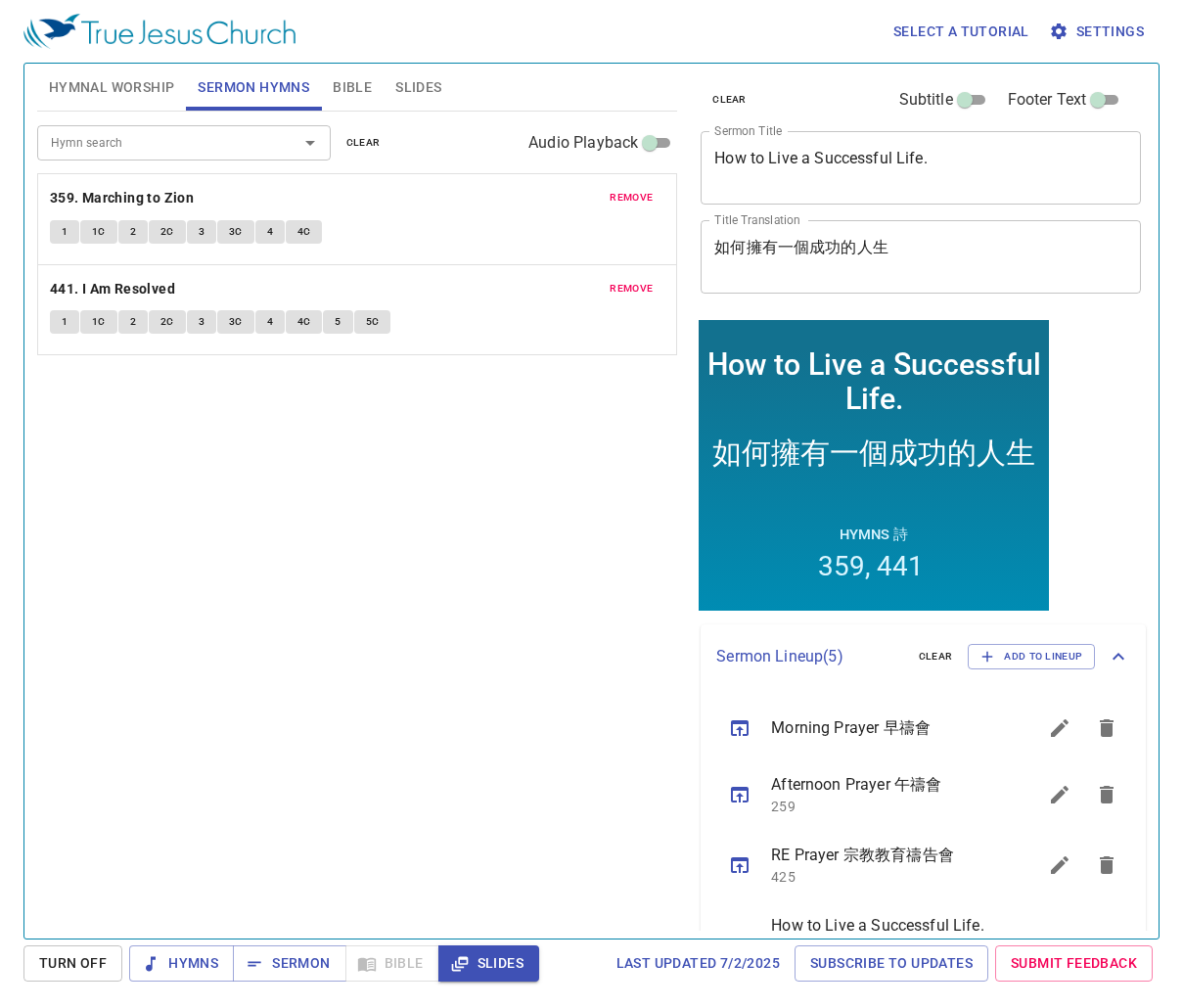 click on "Slides" at bounding box center [418, 87] 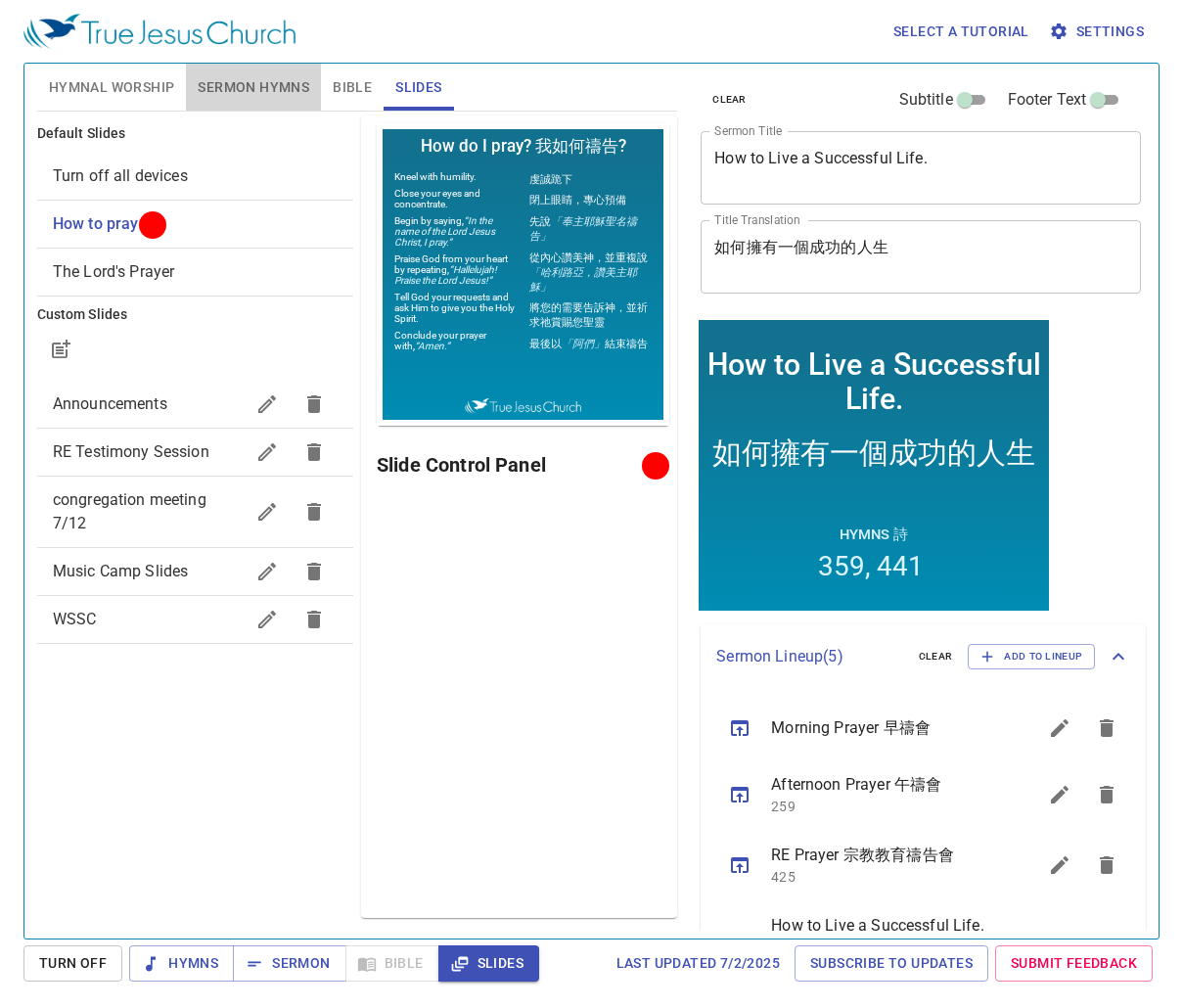 click on "Sermon Hymns" at bounding box center (253, 87) 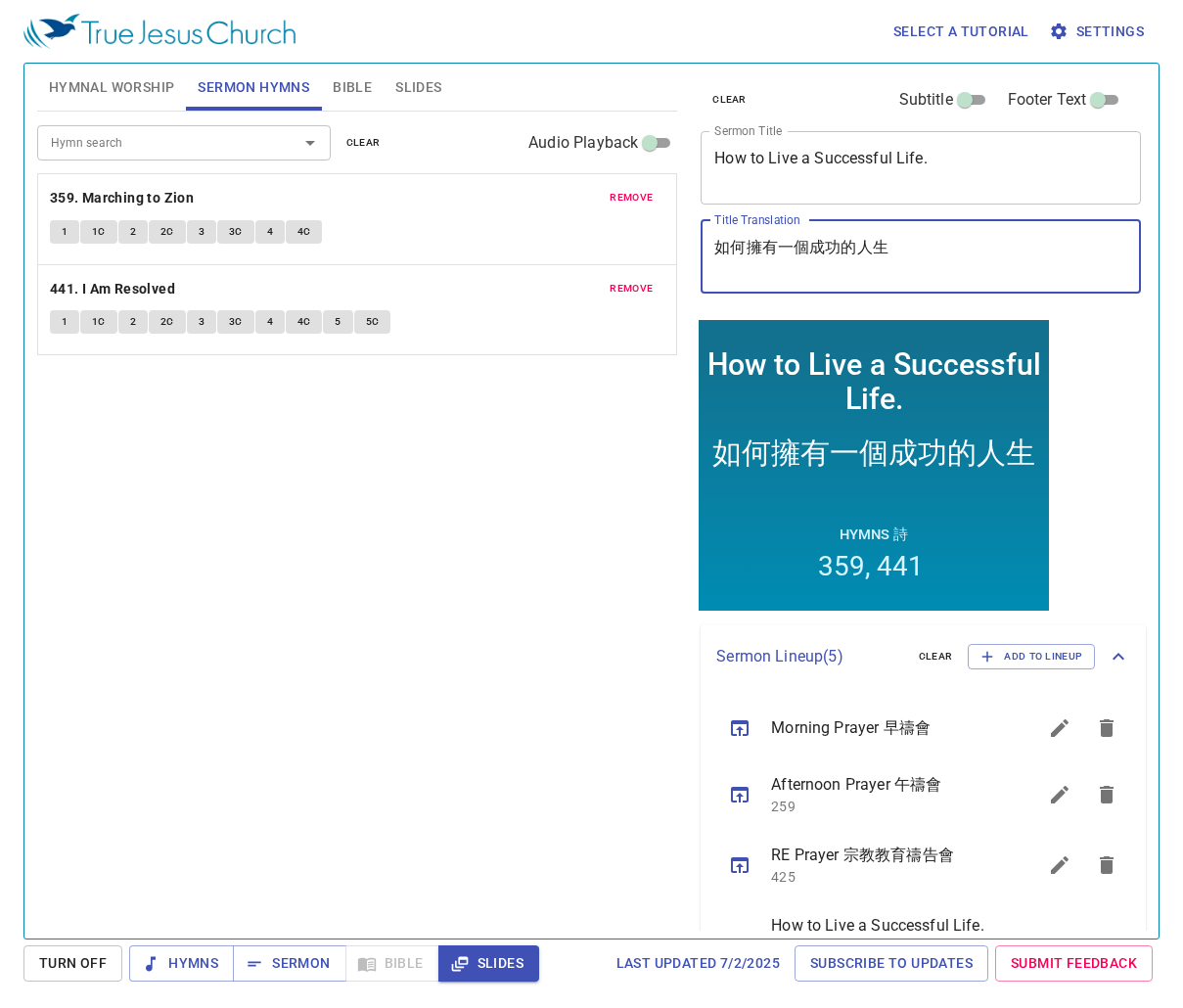 drag, startPoint x: 904, startPoint y: 245, endPoint x: 639, endPoint y: 231, distance: 265.3696 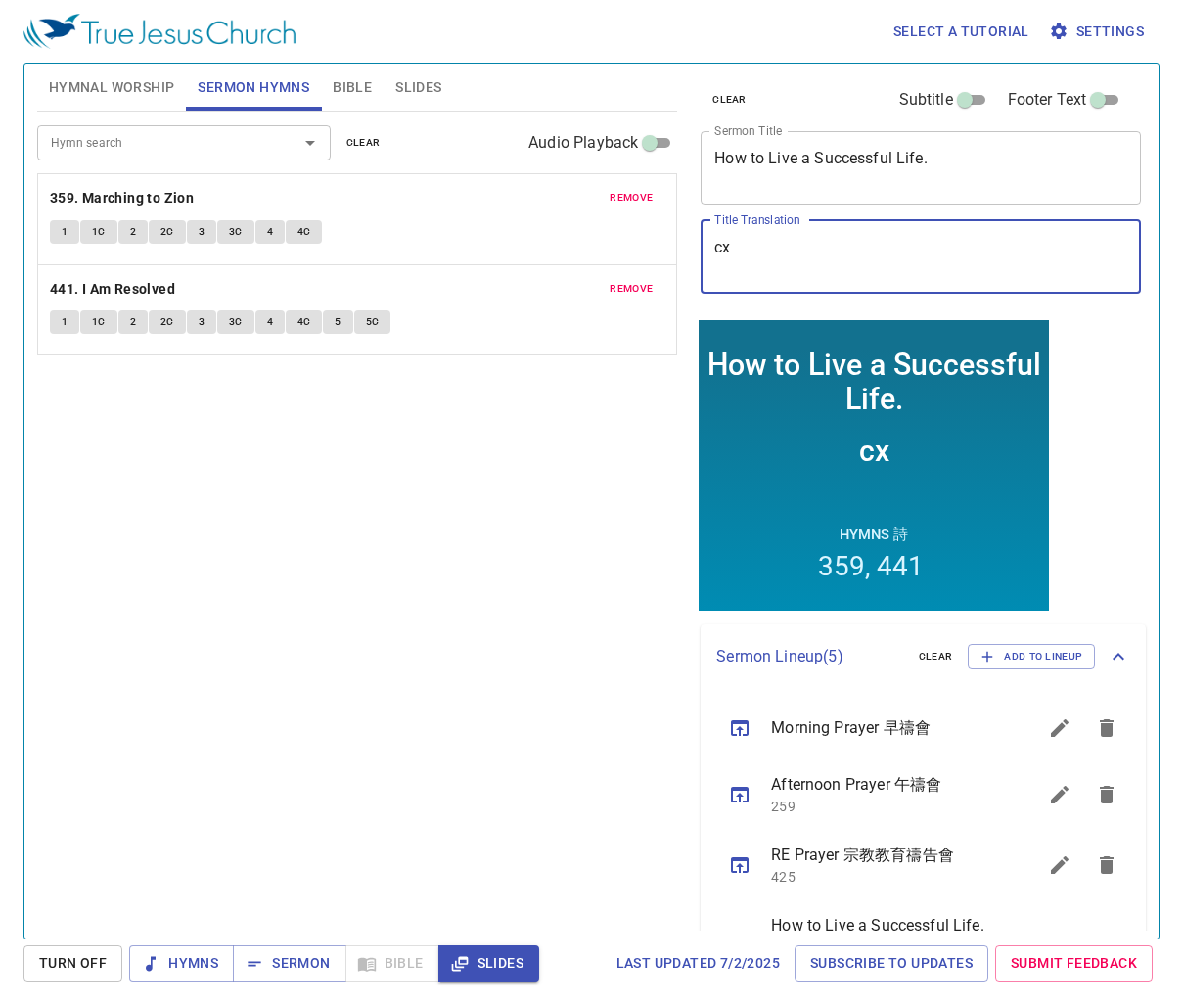 type on "c" 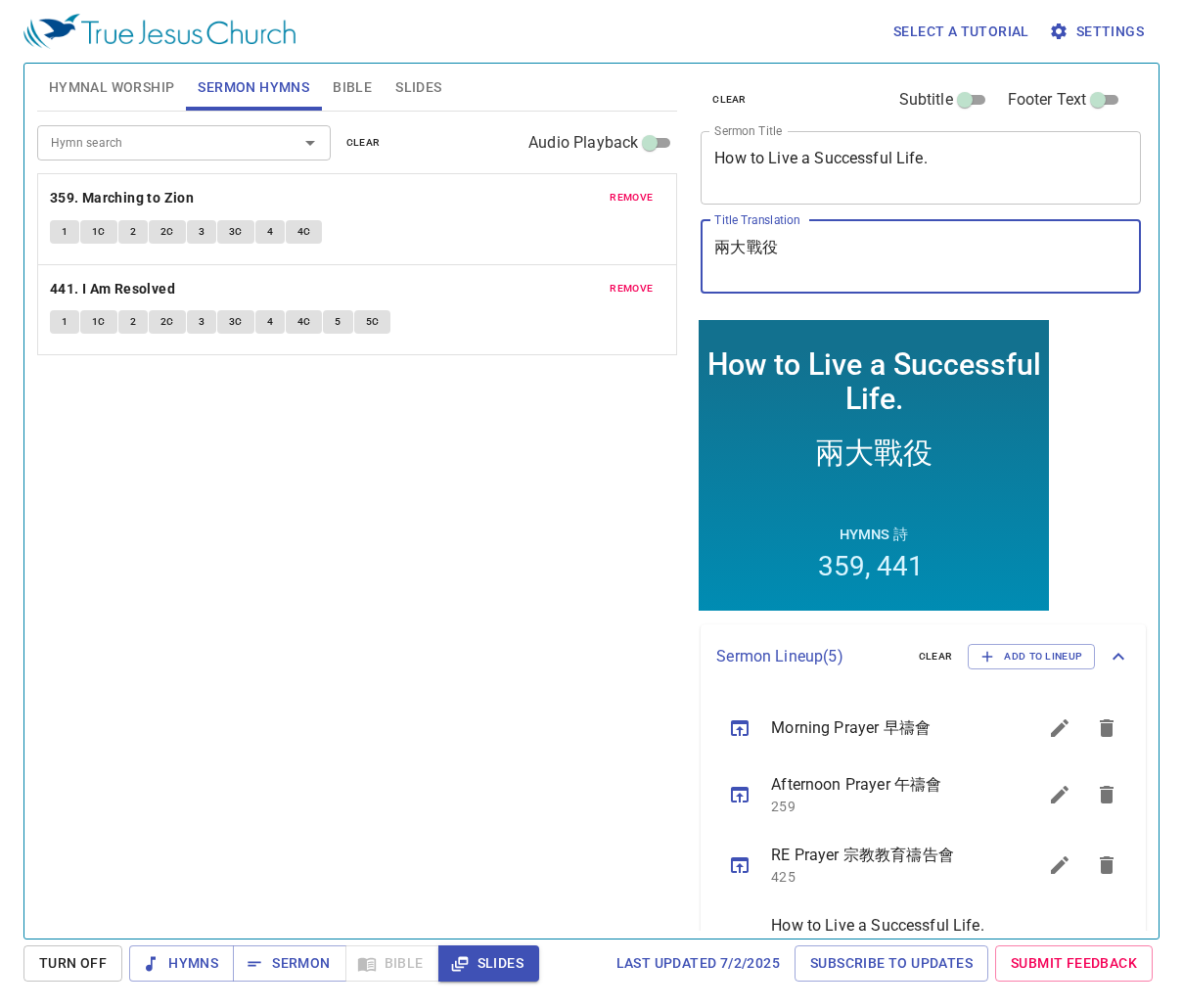 type on "兩大戰役" 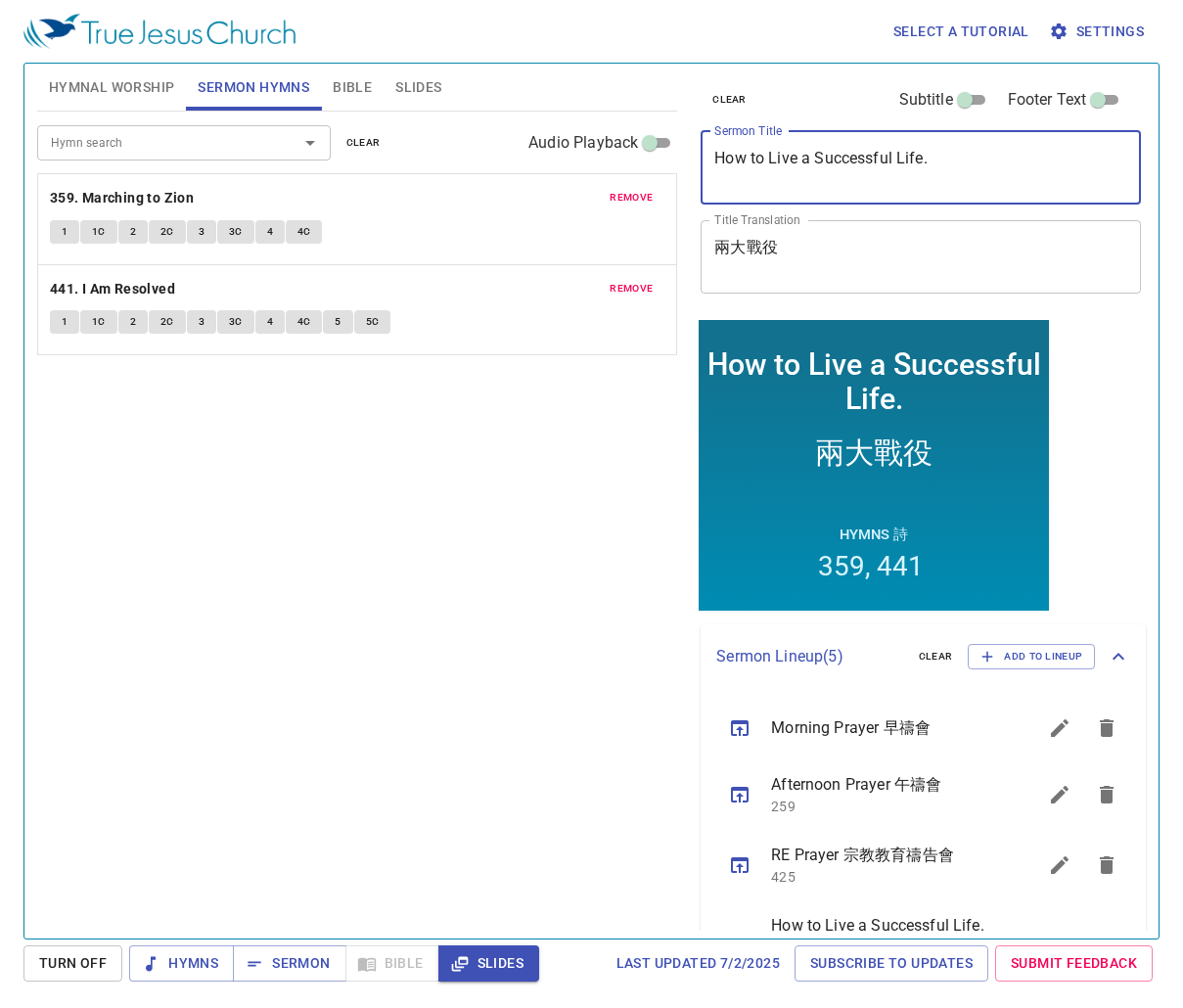drag, startPoint x: 969, startPoint y: 179, endPoint x: 736, endPoint y: 178, distance: 233.0021 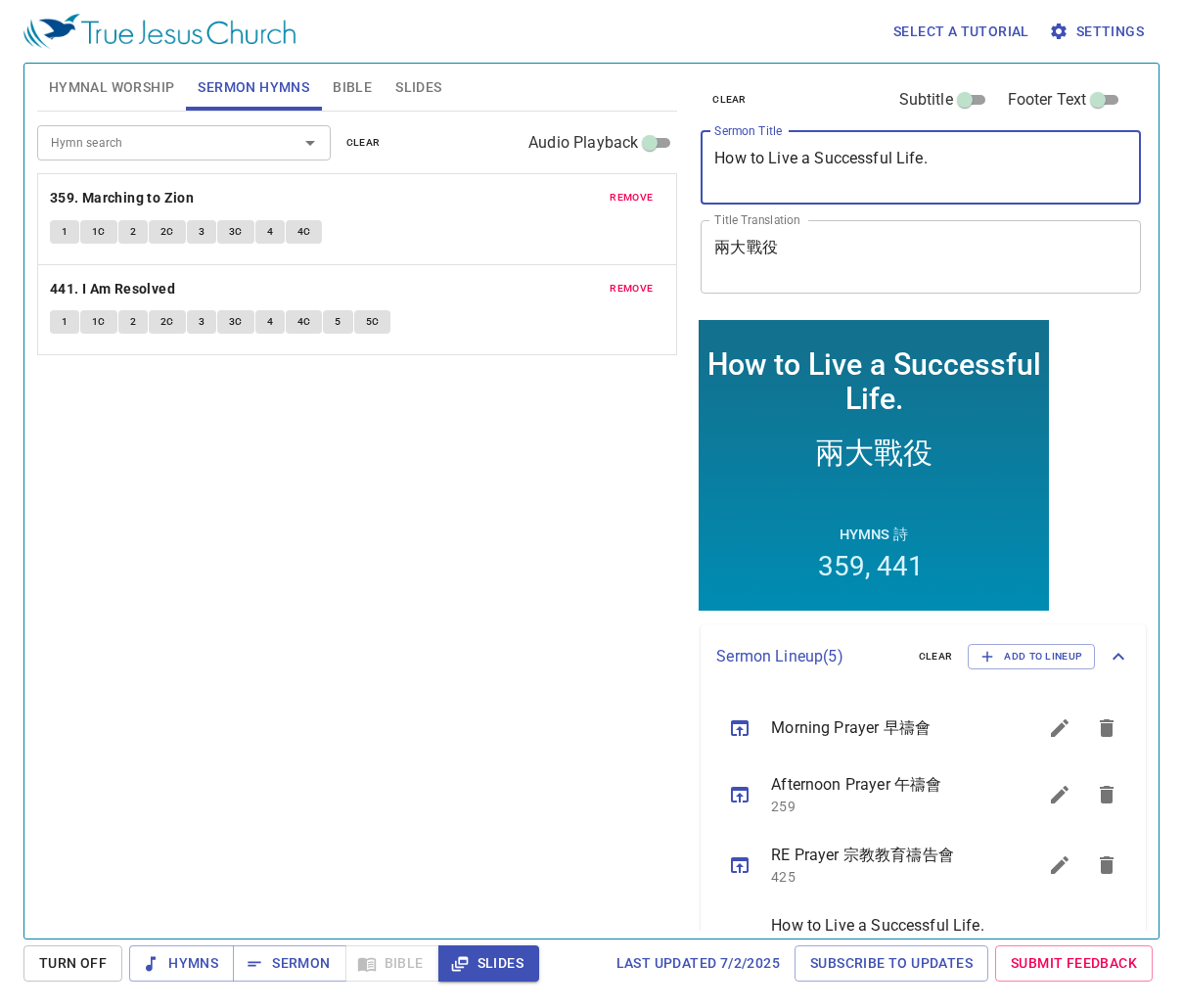 click on "How to Live a Successful Life." at bounding box center (921, 167) 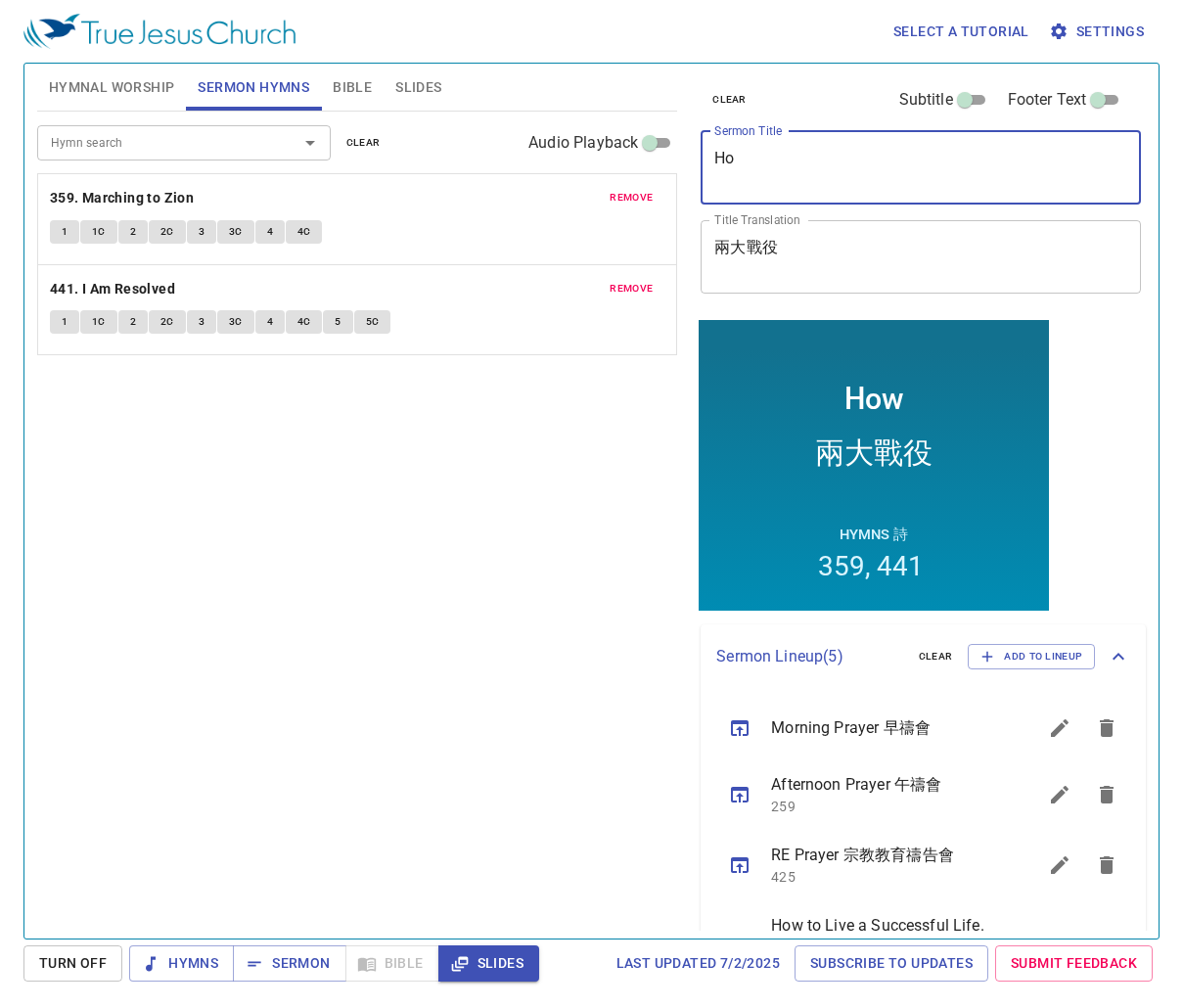 type on "H" 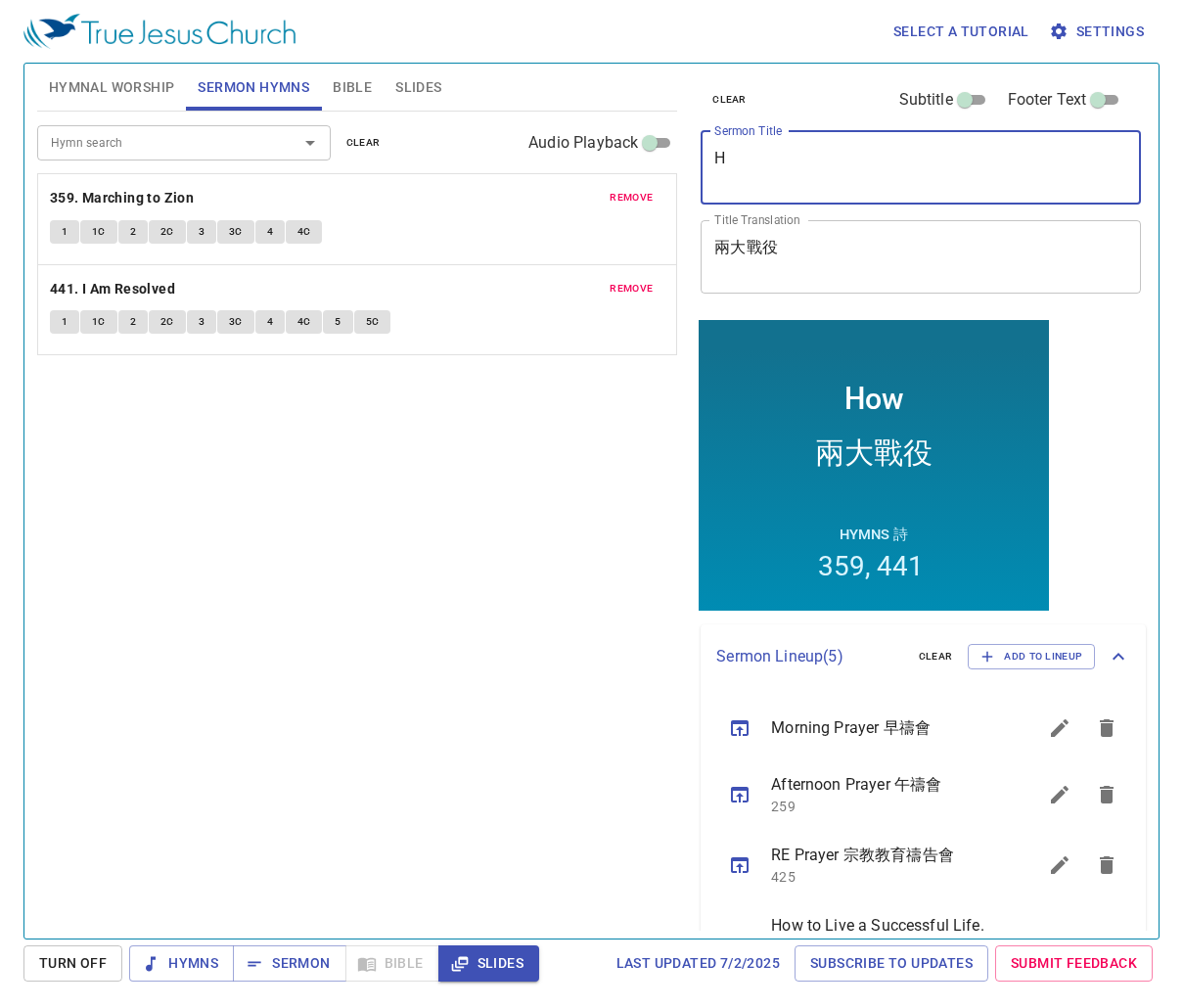 type 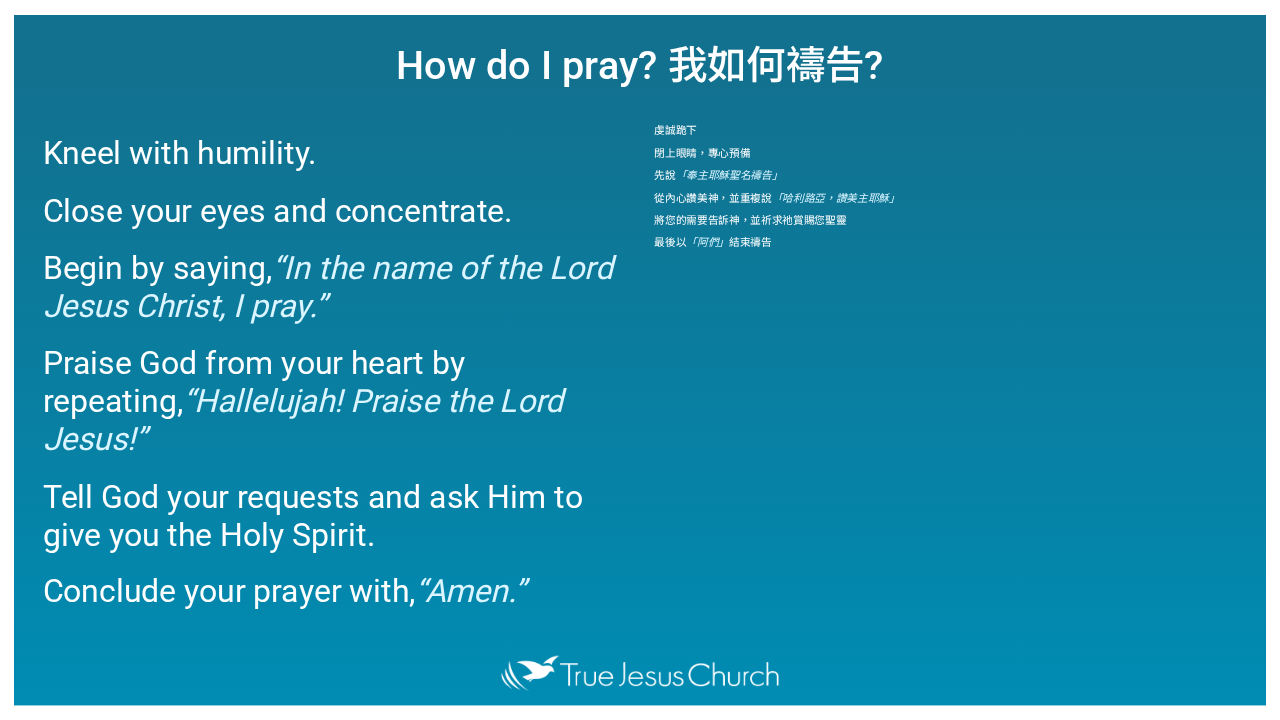 scroll, scrollTop: 0, scrollLeft: 0, axis: both 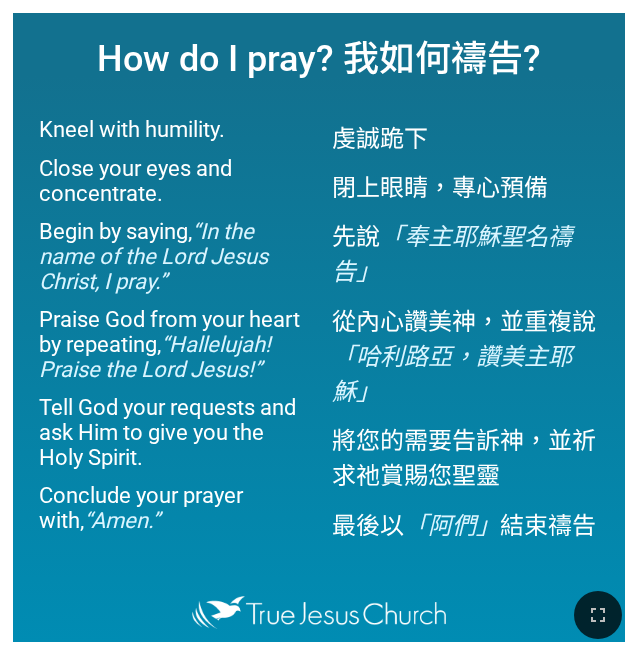 click at bounding box center (319, 614) 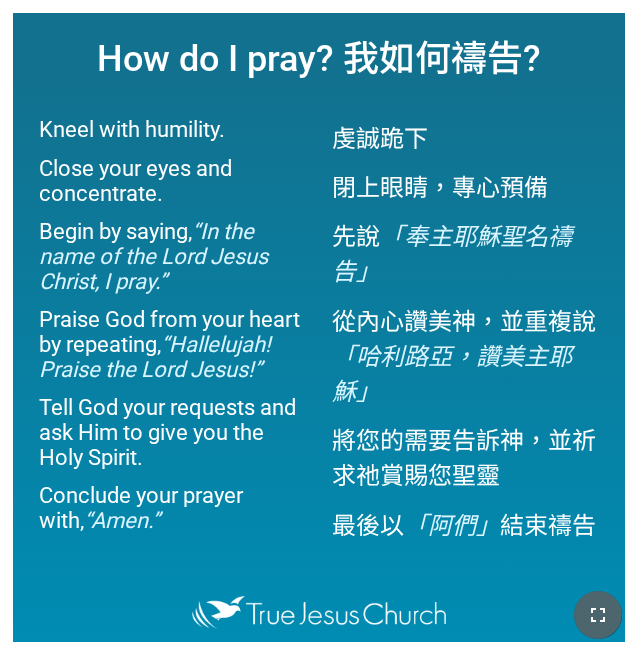 click 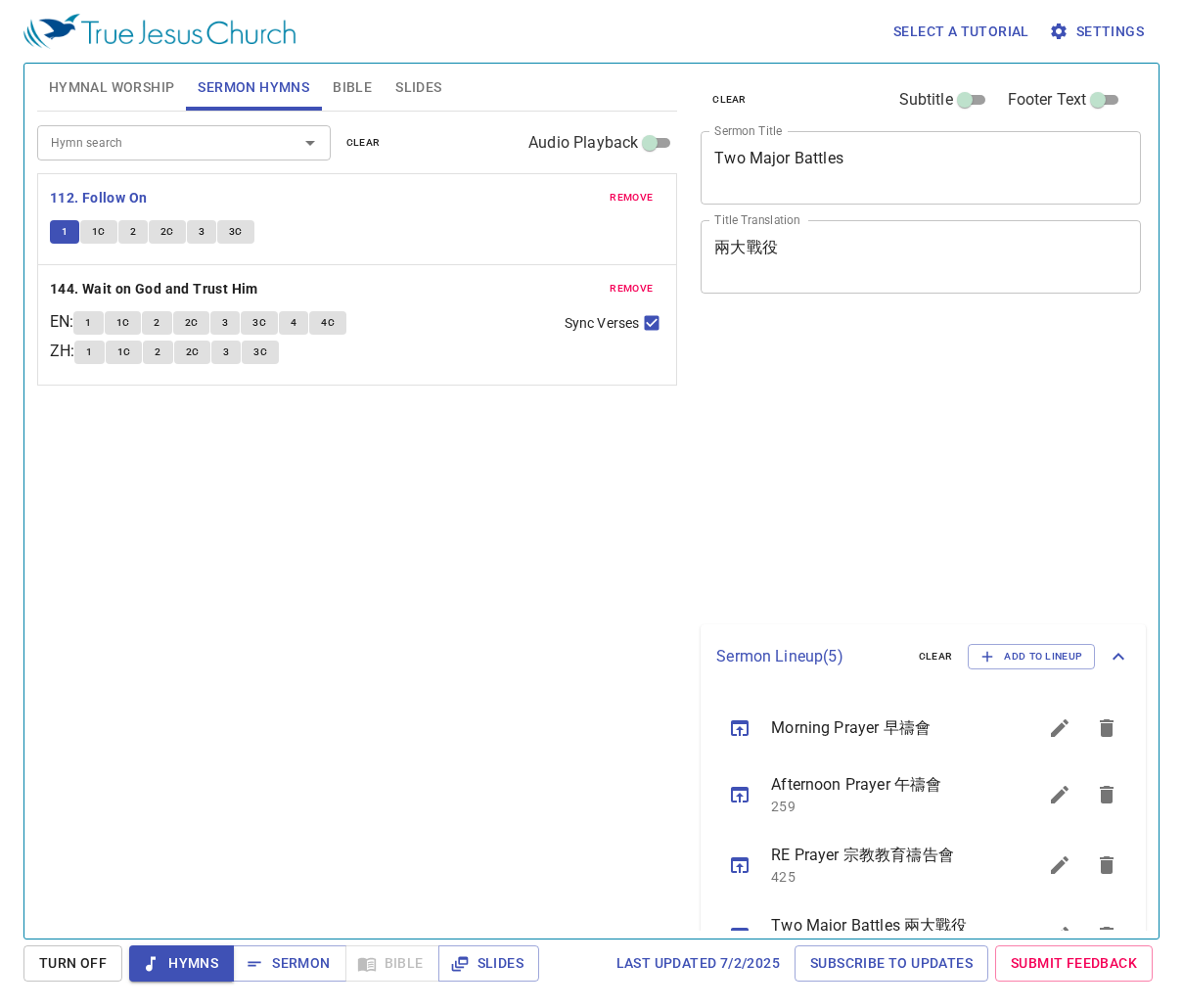 scroll, scrollTop: 0, scrollLeft: 0, axis: both 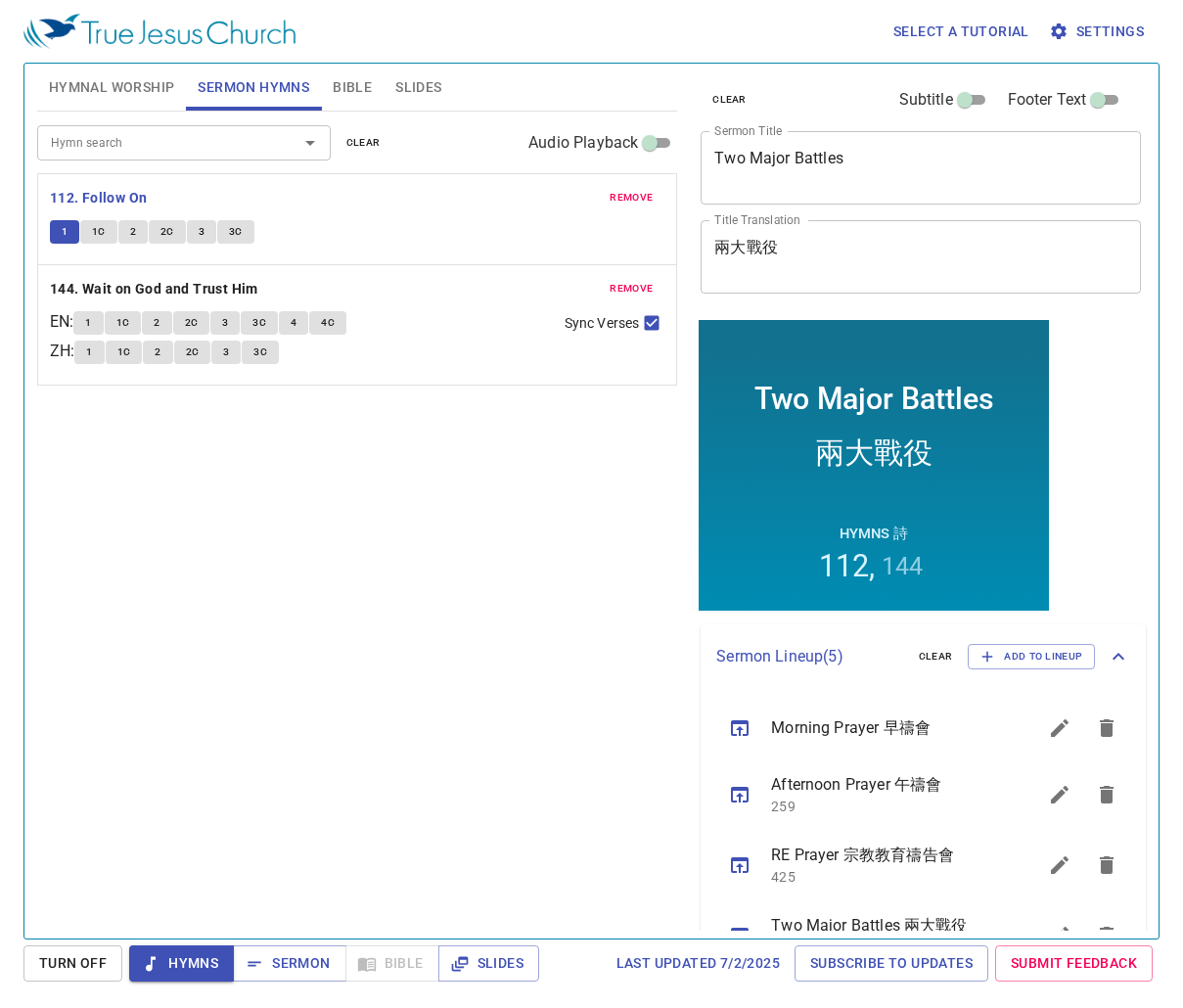click on "1C" at bounding box center (99, 232) 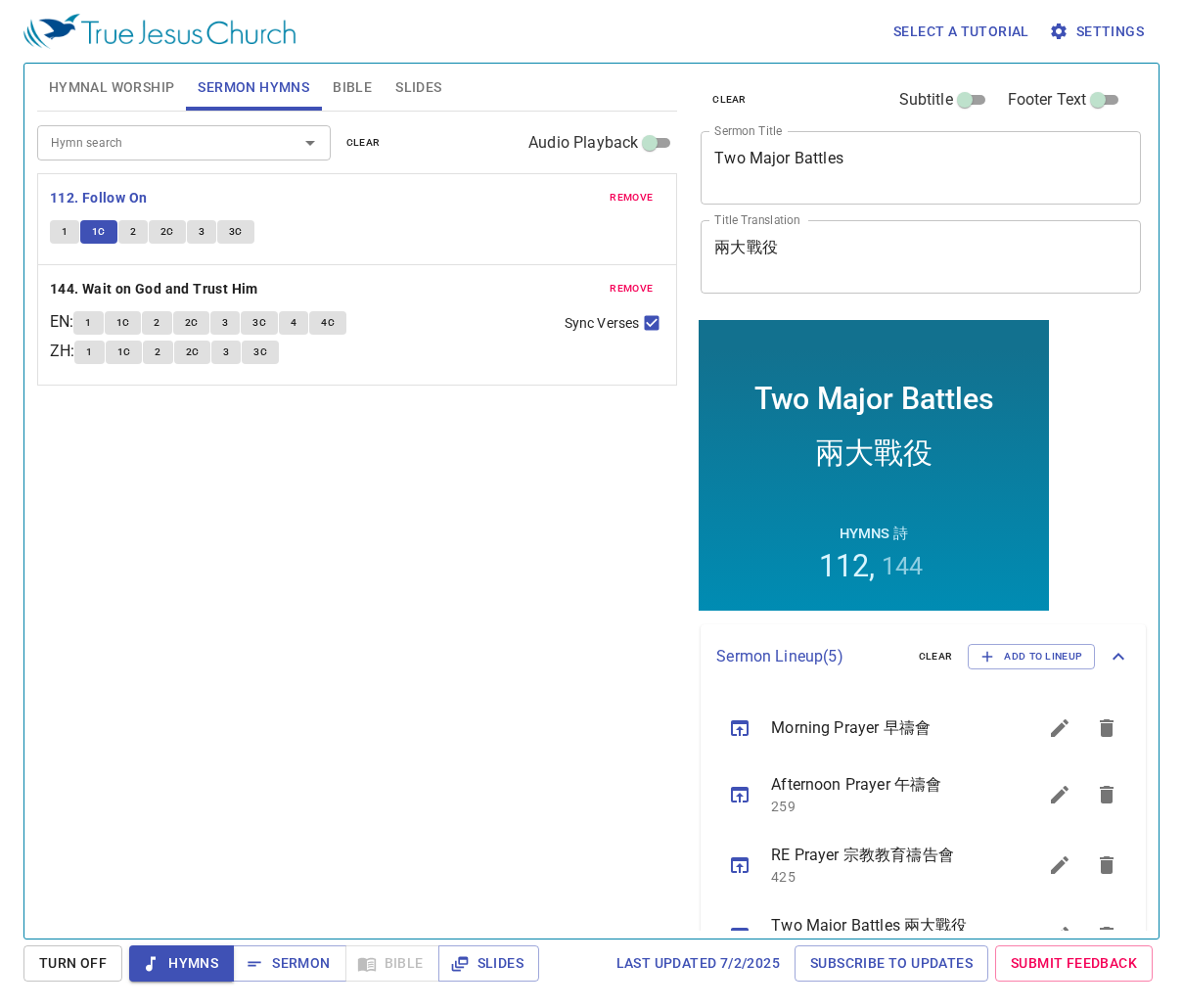 scroll, scrollTop: 128, scrollLeft: 0, axis: vertical 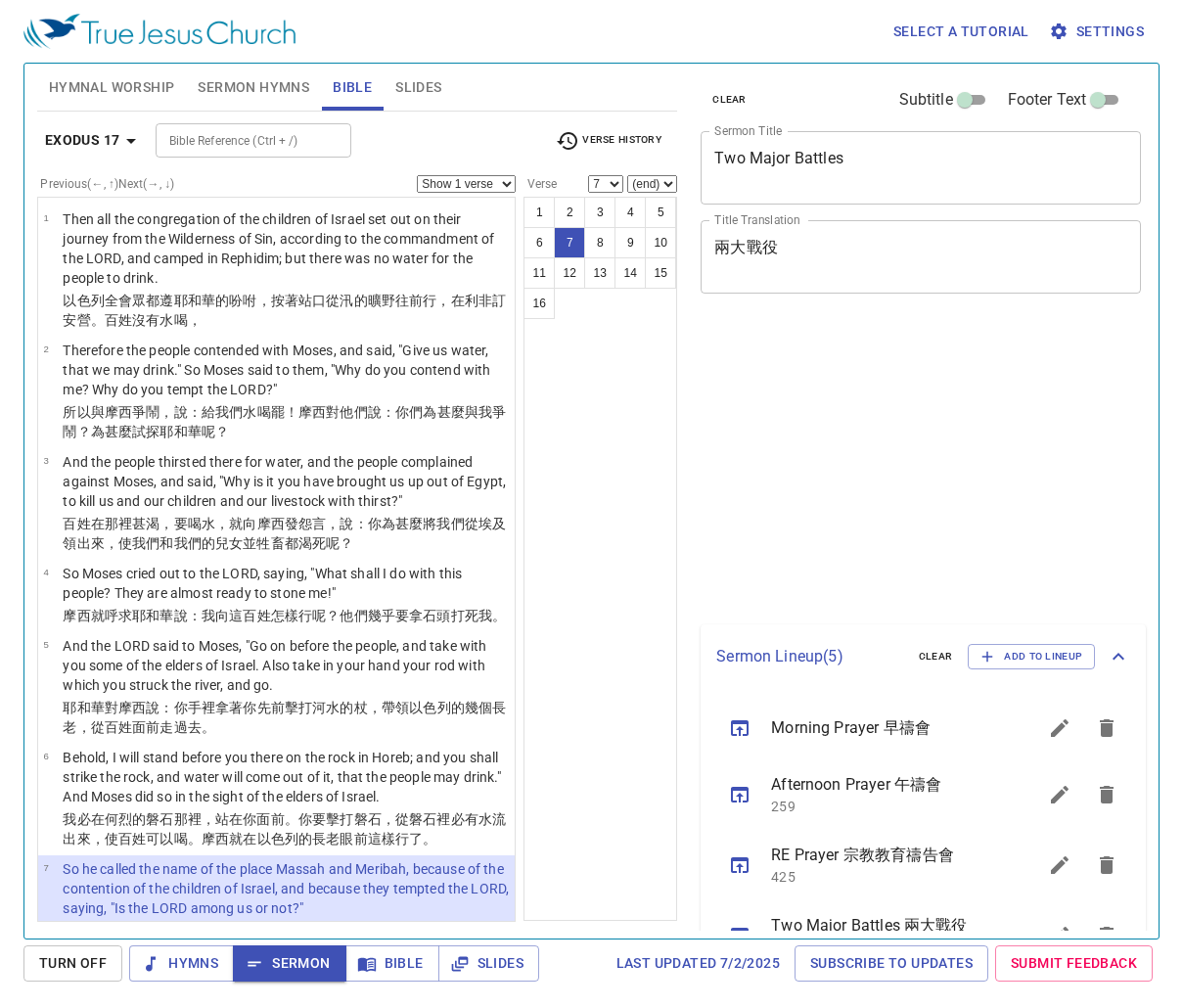 select on "7" 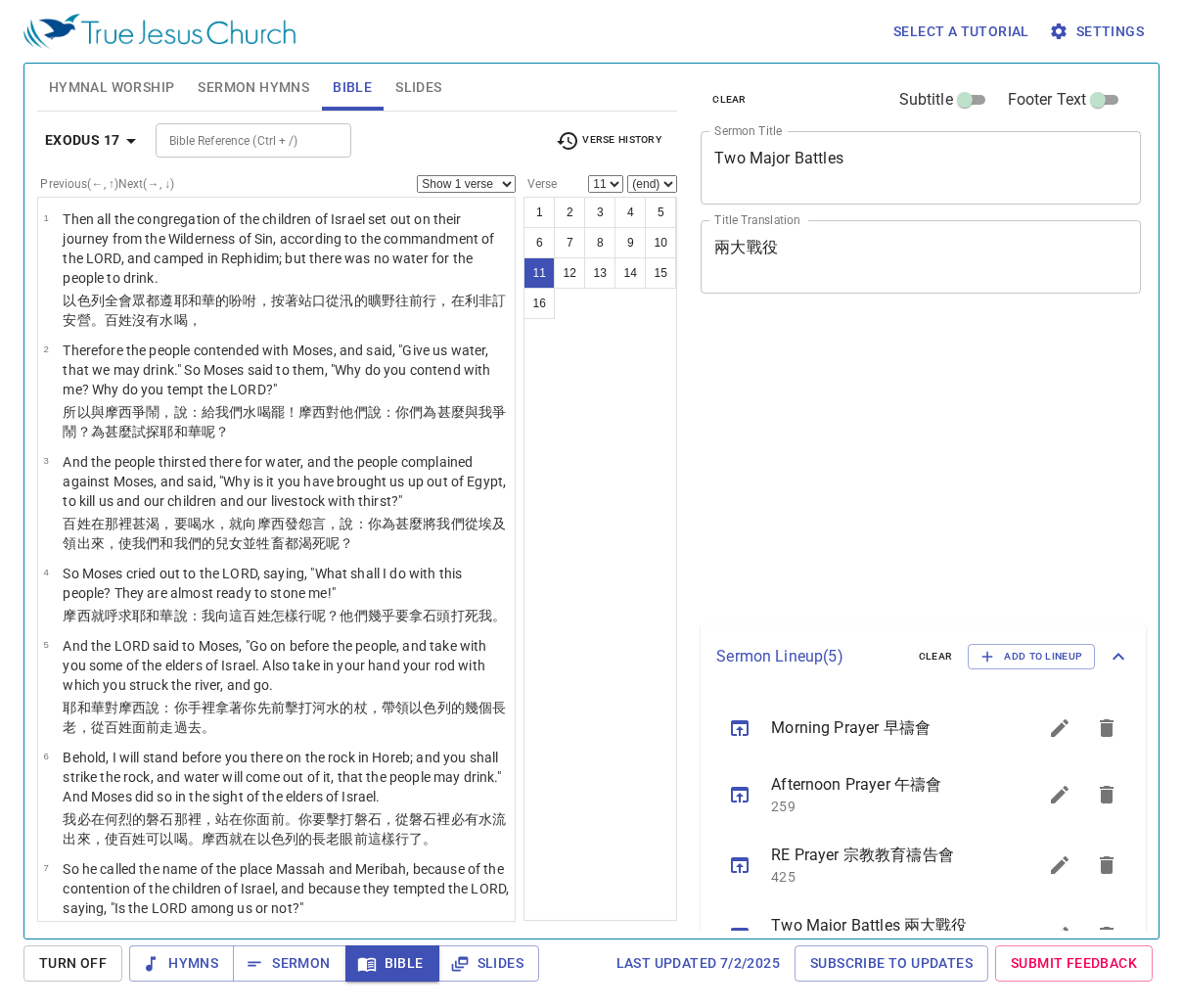 select on "11" 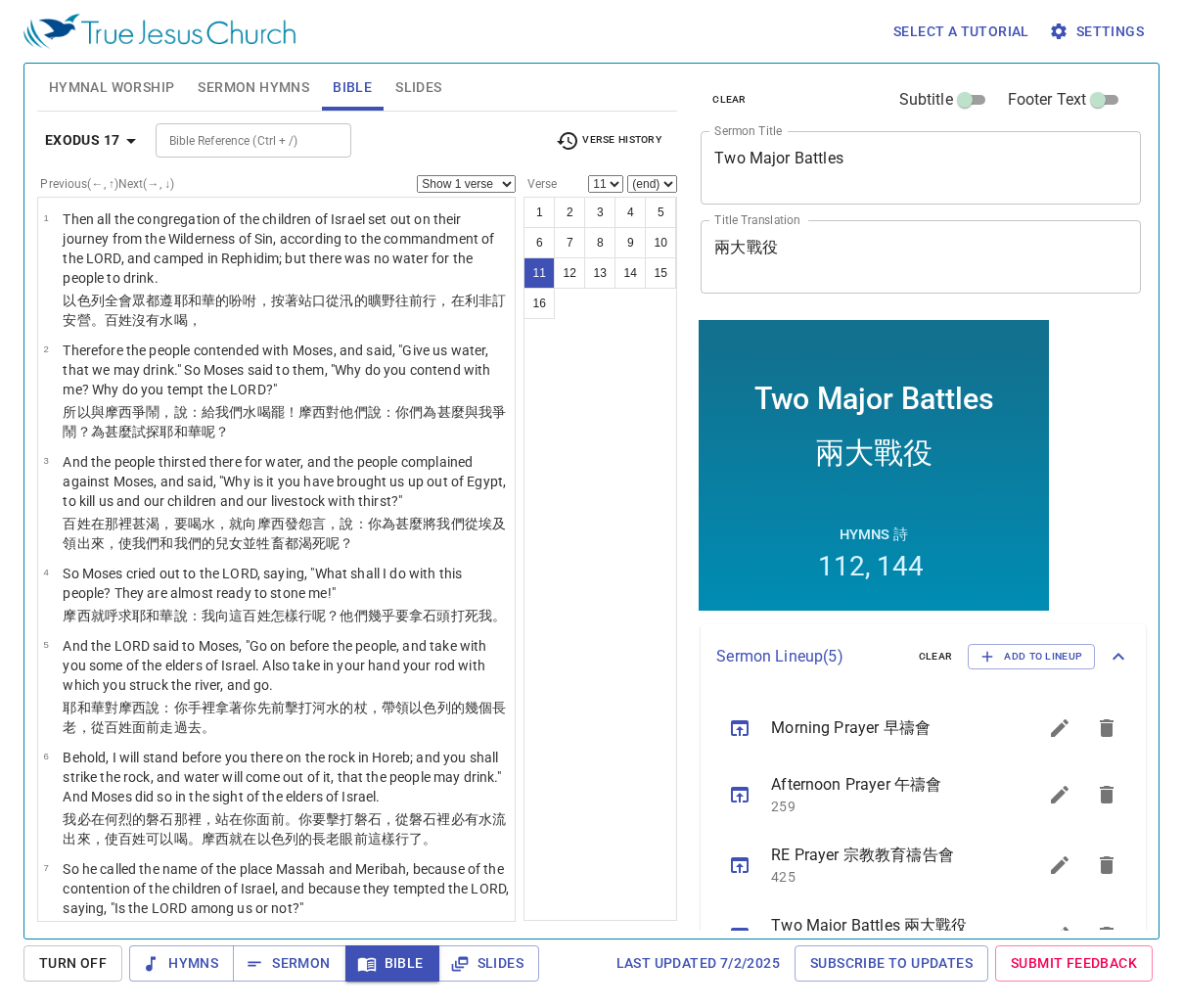 click on "But Moses' hands became heavy; so they took a stone and put it under him, and he sat on it. And Aaron and Hur supported his hands, one on one side, and the other on the other side; and his hands were steady until the going down of the sun." at bounding box center (286, 1359) 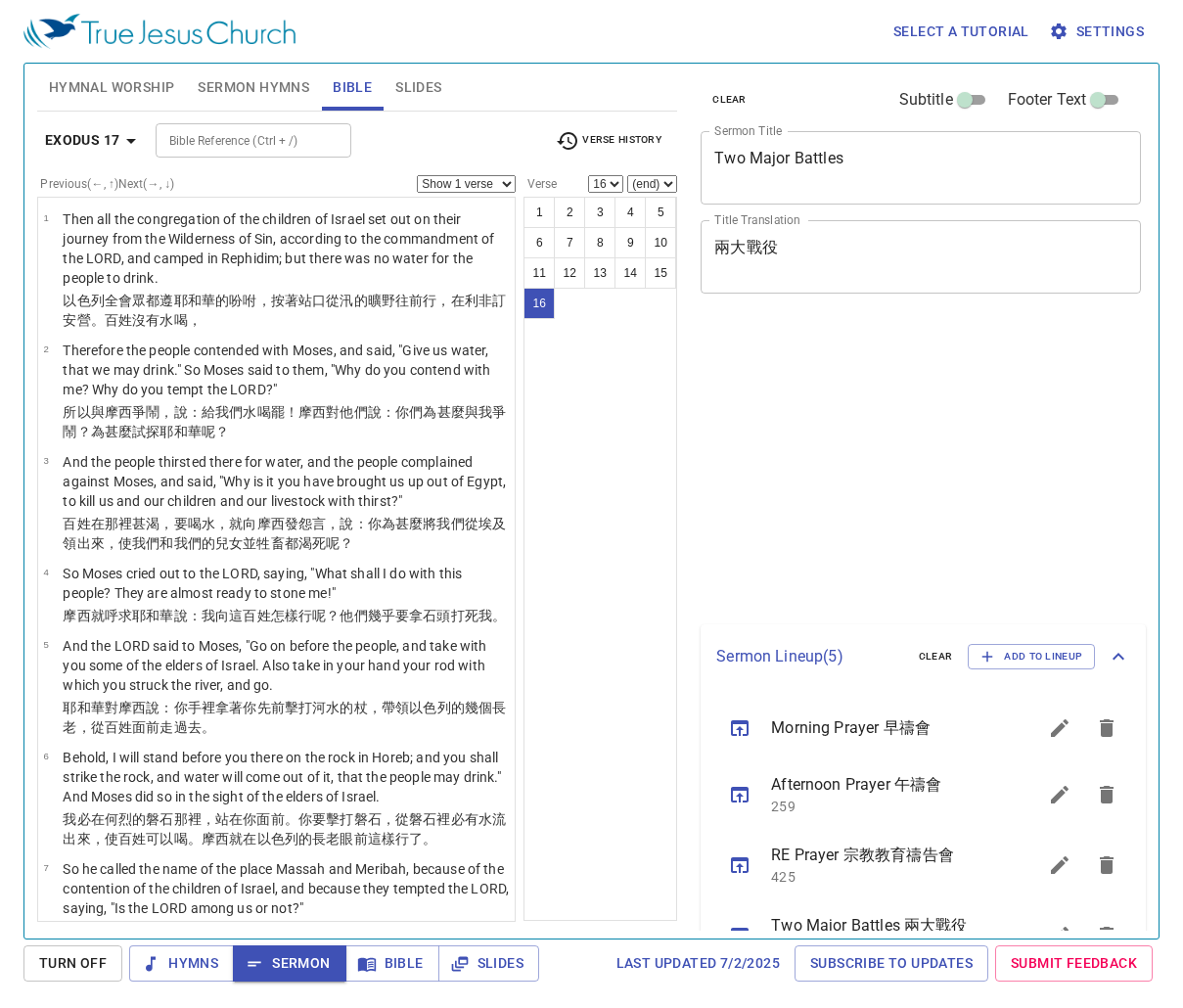 select on "16" 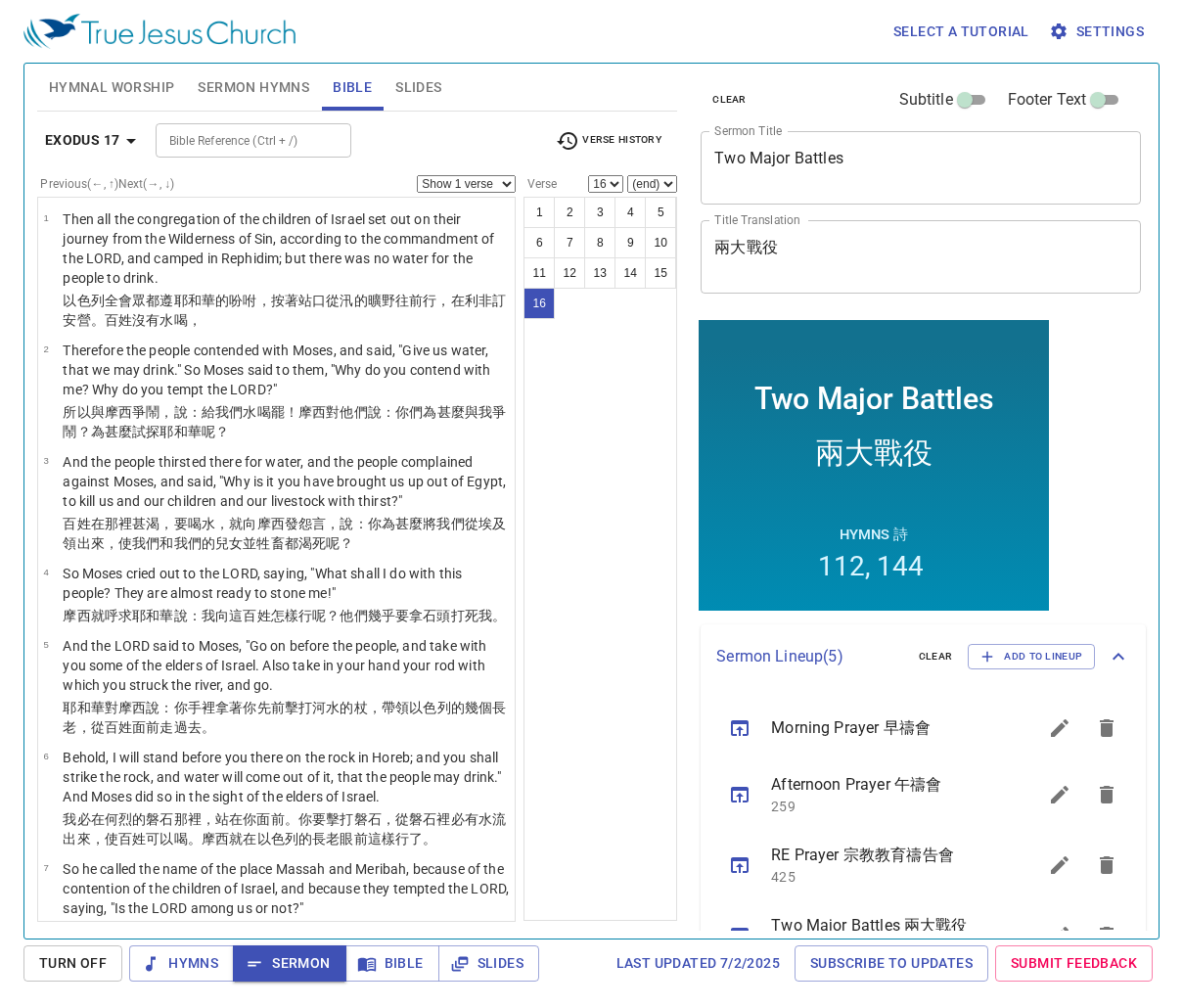 scroll, scrollTop: 902, scrollLeft: 0, axis: vertical 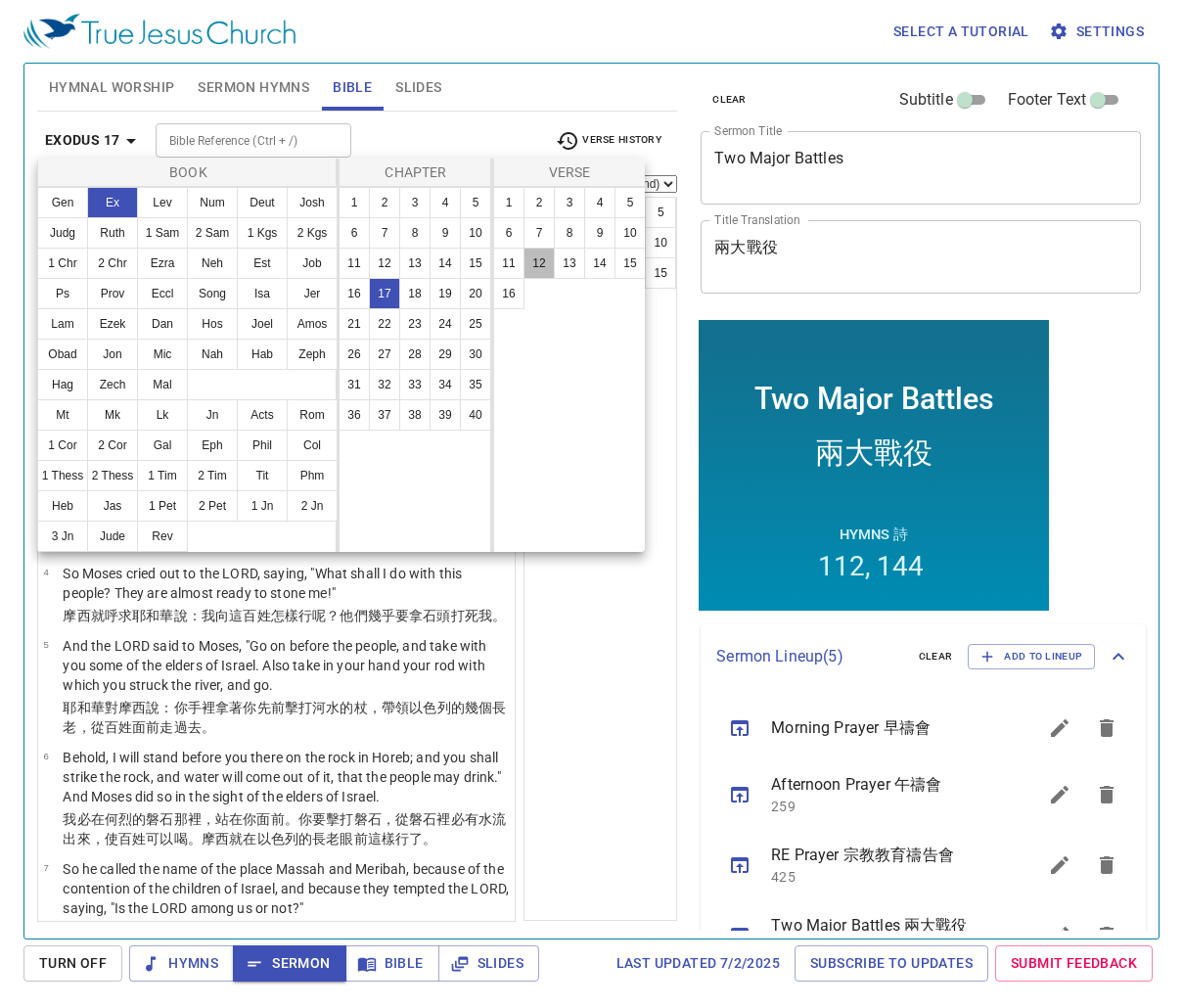 click on "12" at bounding box center (539, 263) 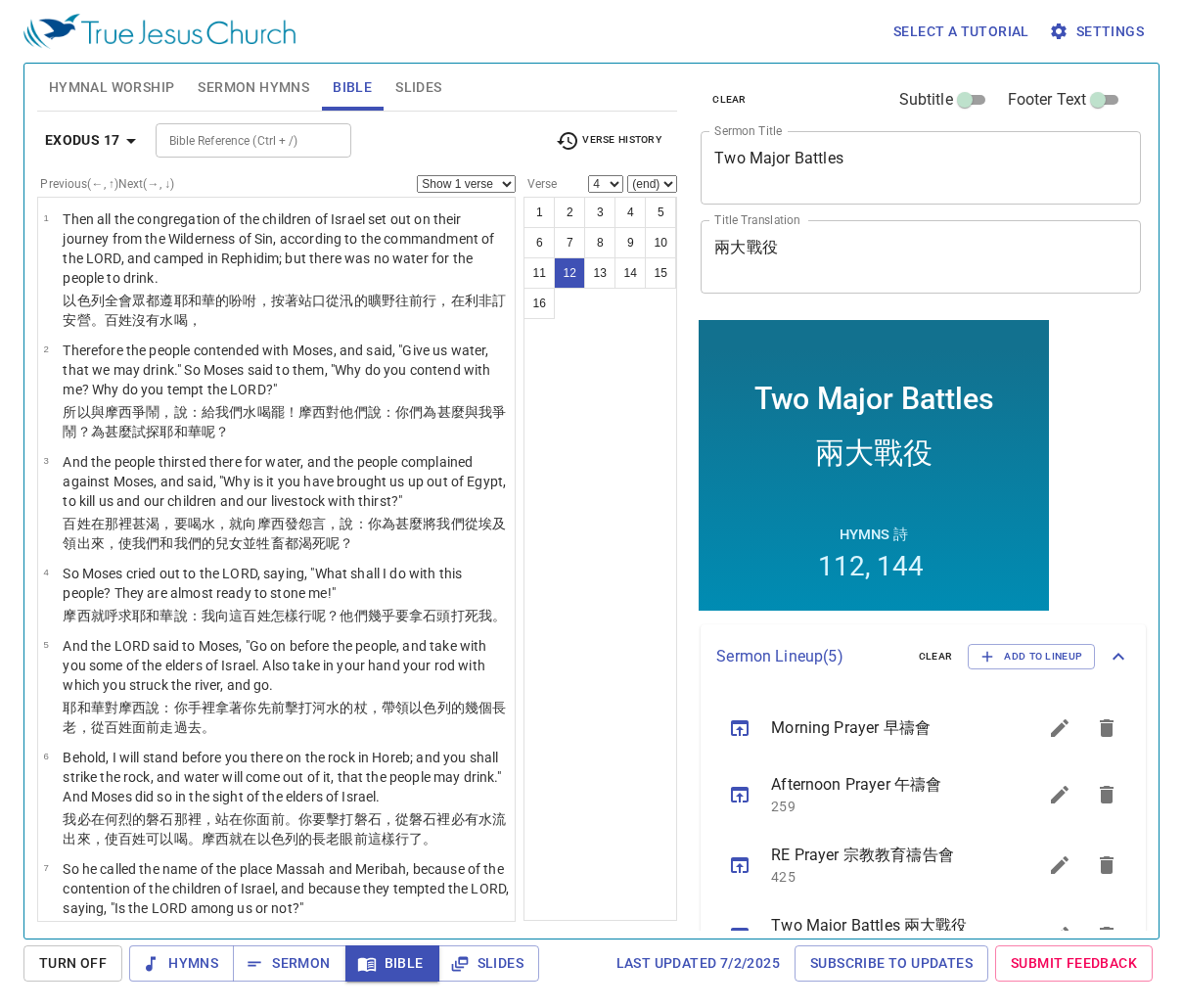 select on "12" 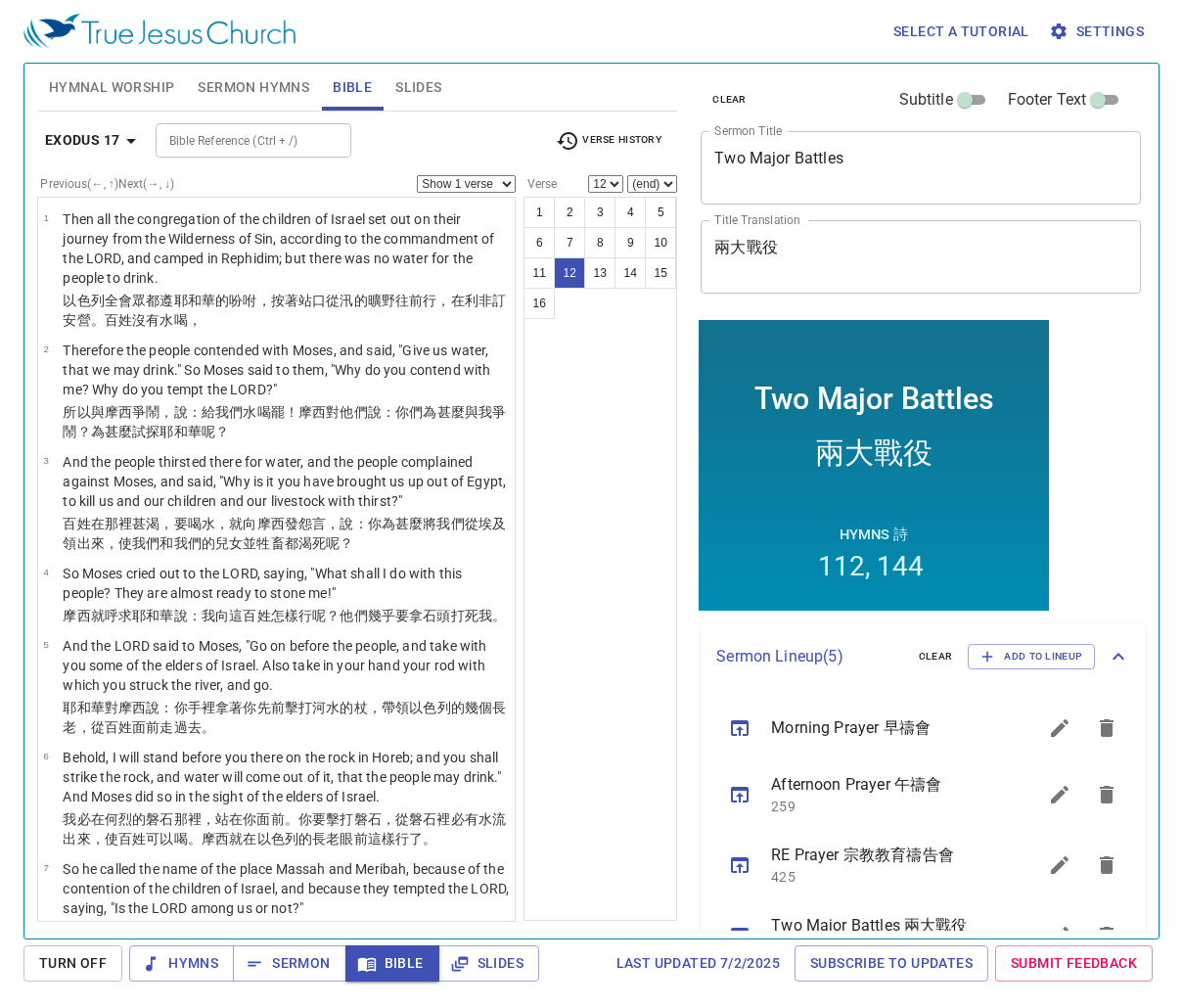 scroll, scrollTop: 128, scrollLeft: 0, axis: vertical 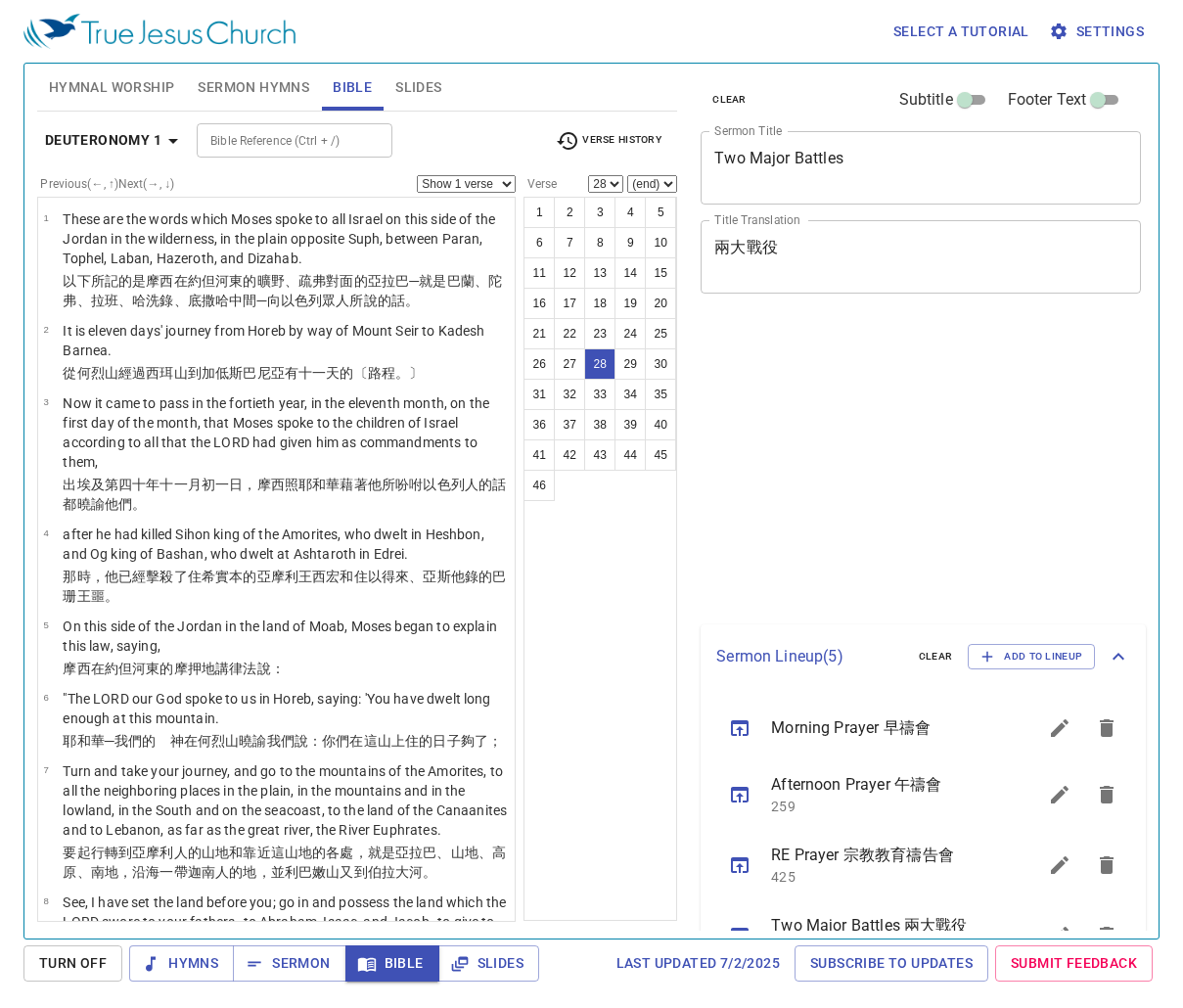 select on "28" 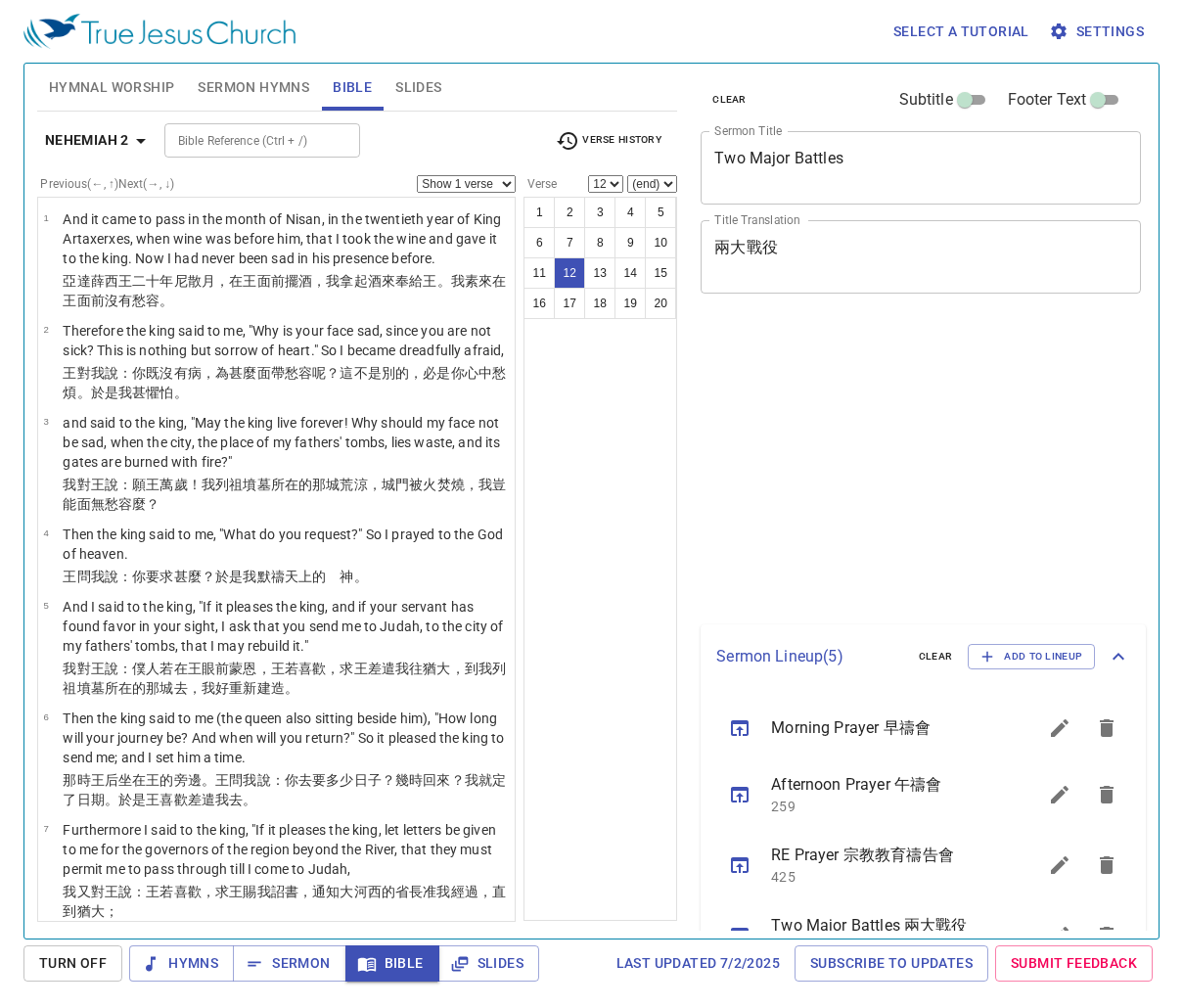 select on "12" 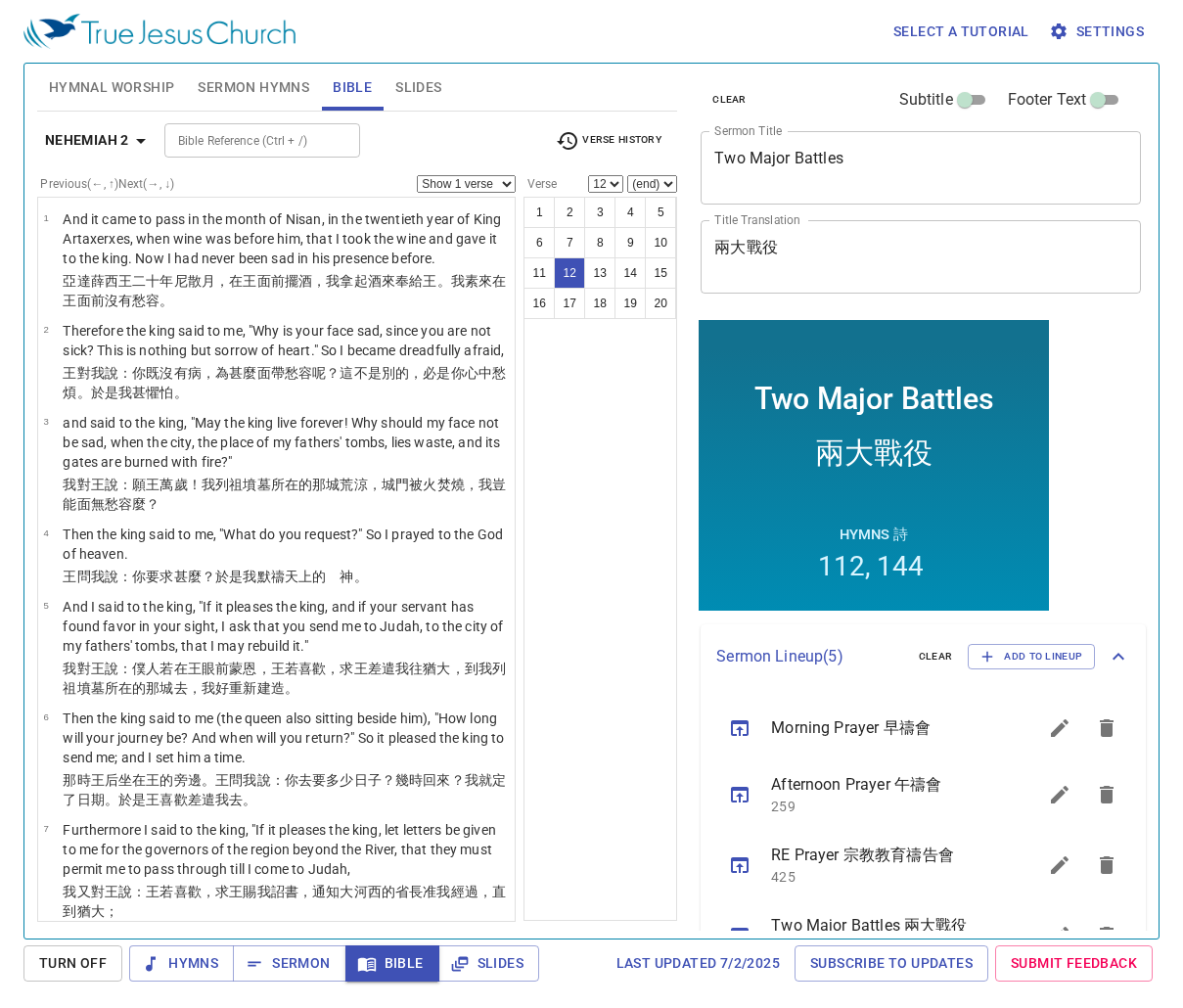 scroll, scrollTop: 900, scrollLeft: 0, axis: vertical 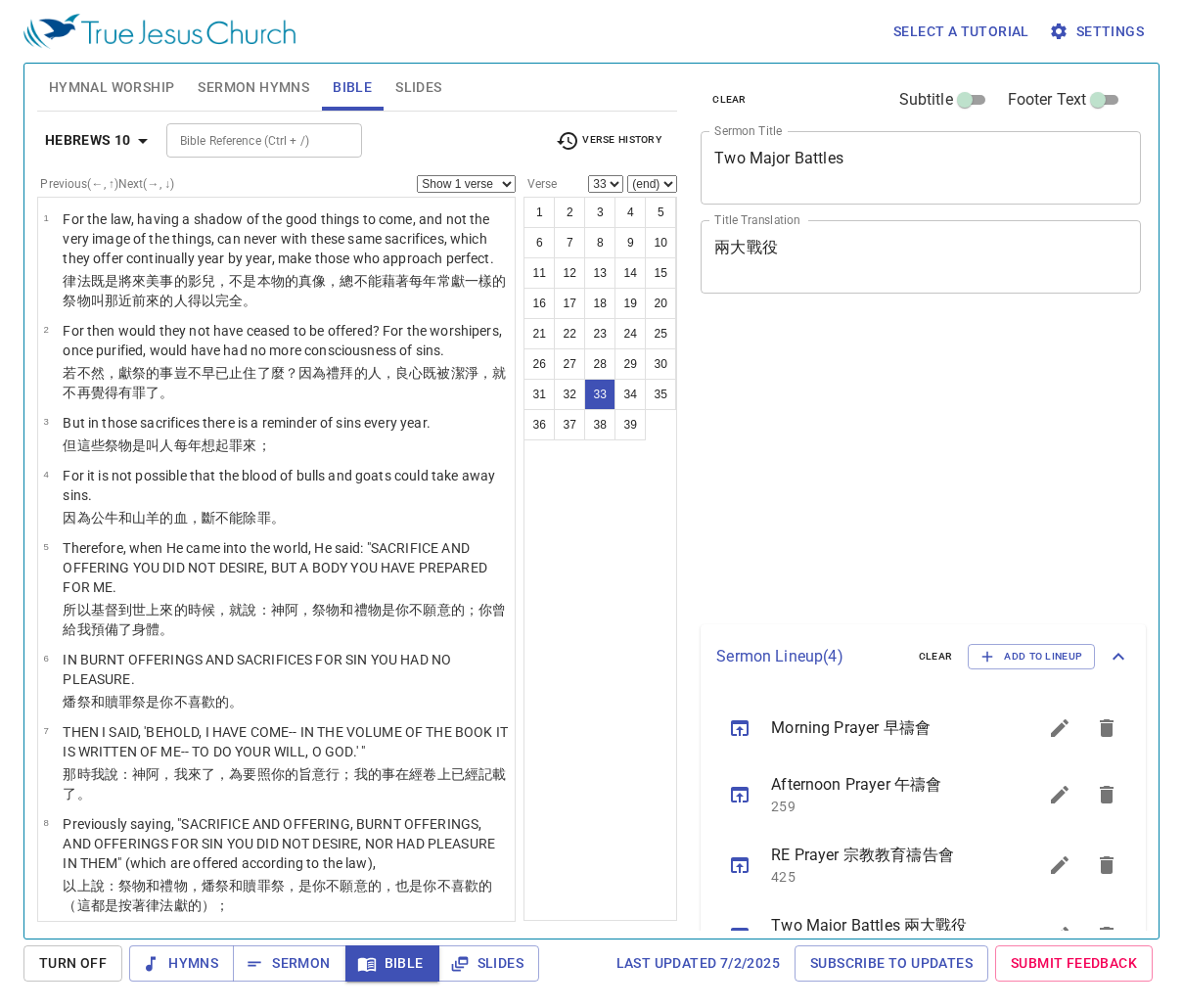 select on "33" 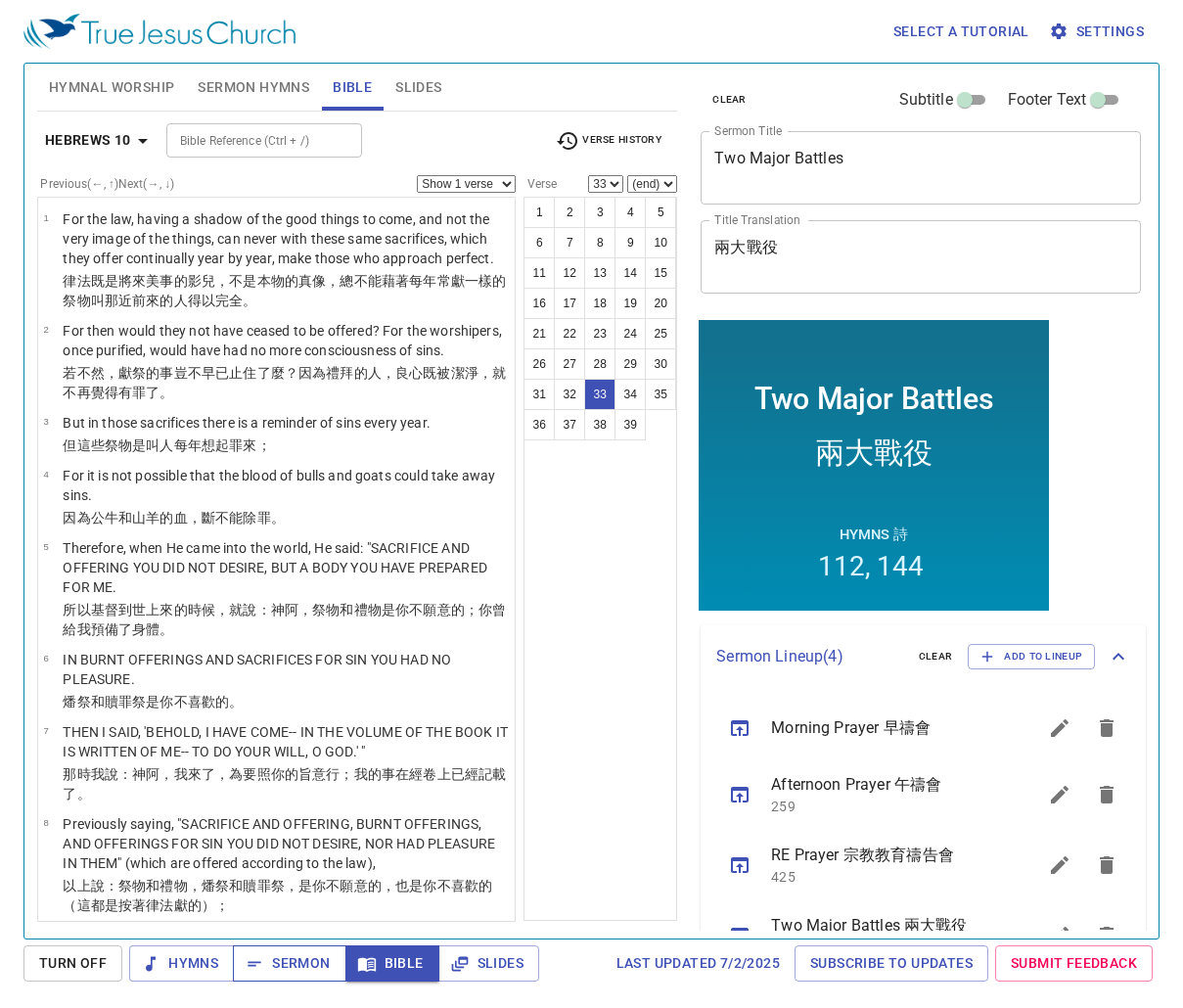 click on "Sermon" at bounding box center (289, 963) 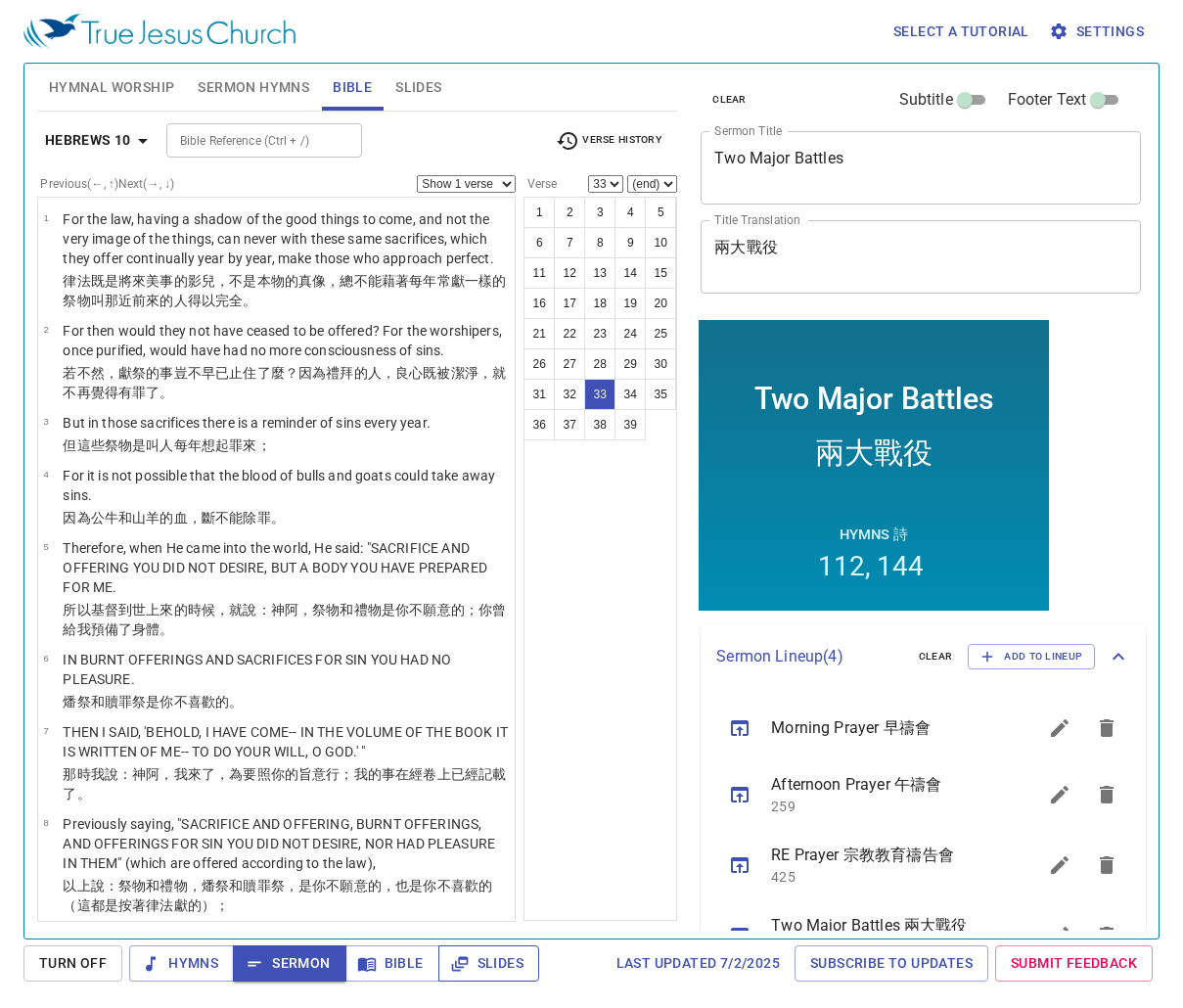 scroll, scrollTop: 2314, scrollLeft: 0, axis: vertical 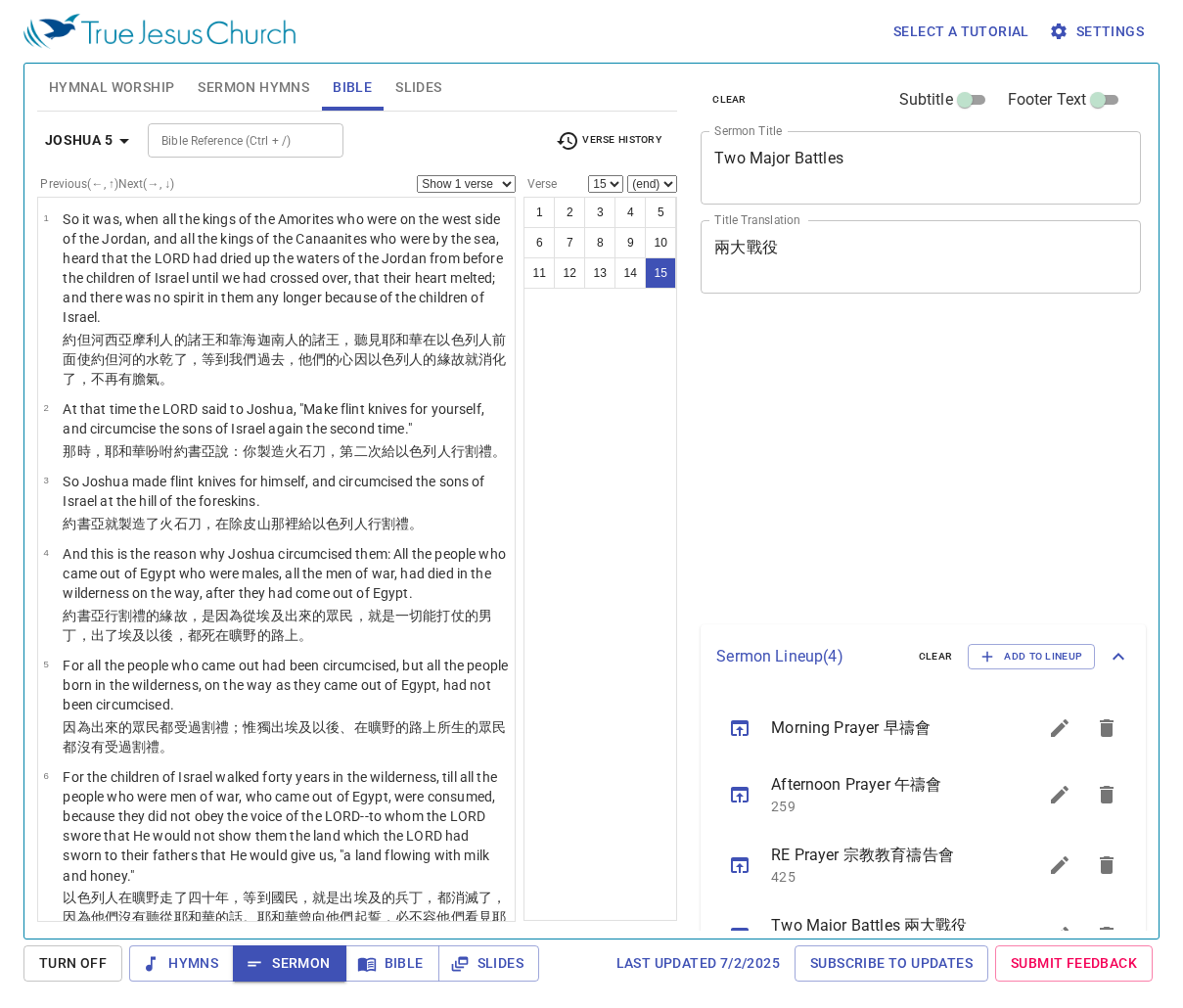 select on "15" 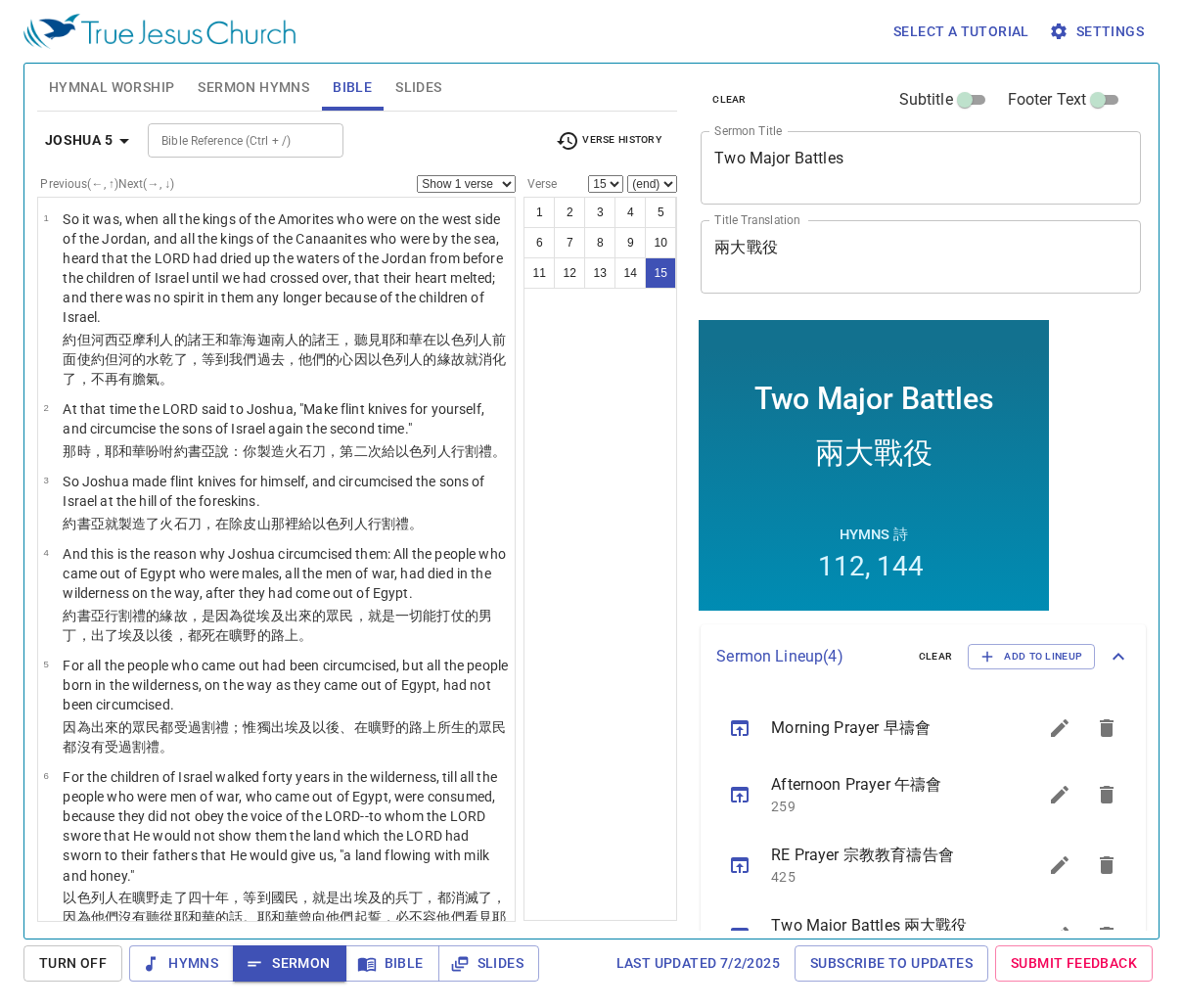 scroll, scrollTop: 986, scrollLeft: 0, axis: vertical 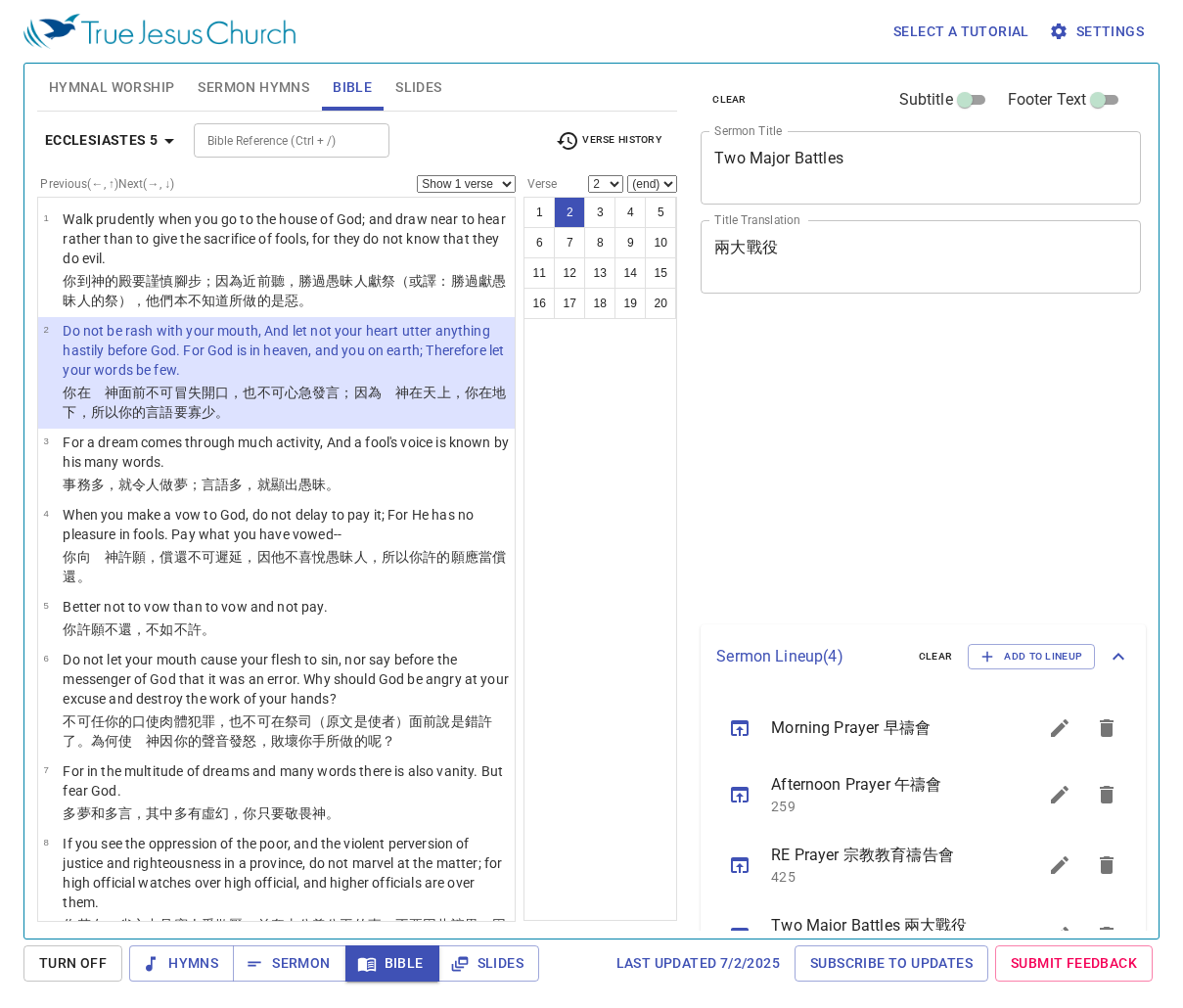select on "2" 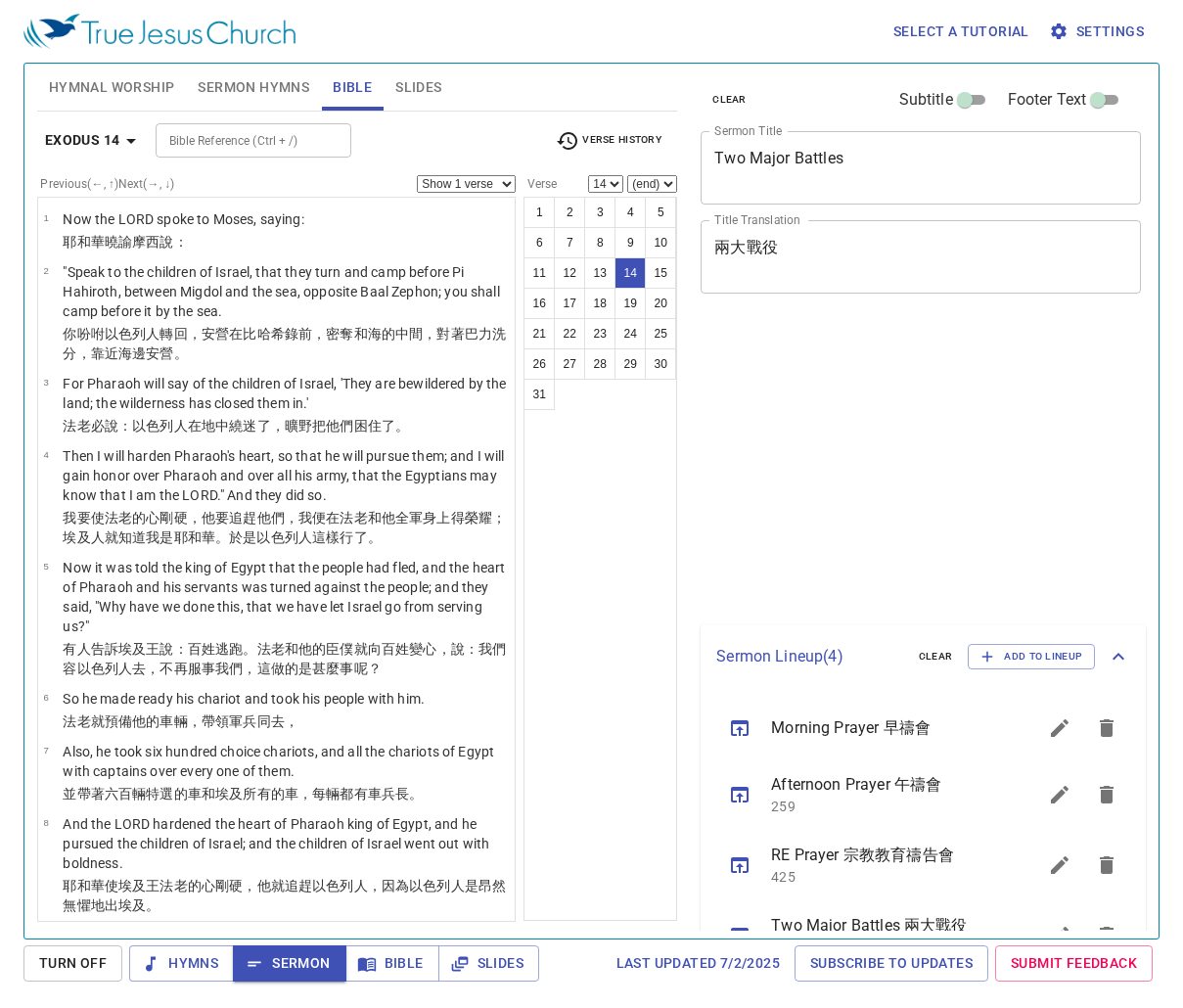 select on "14" 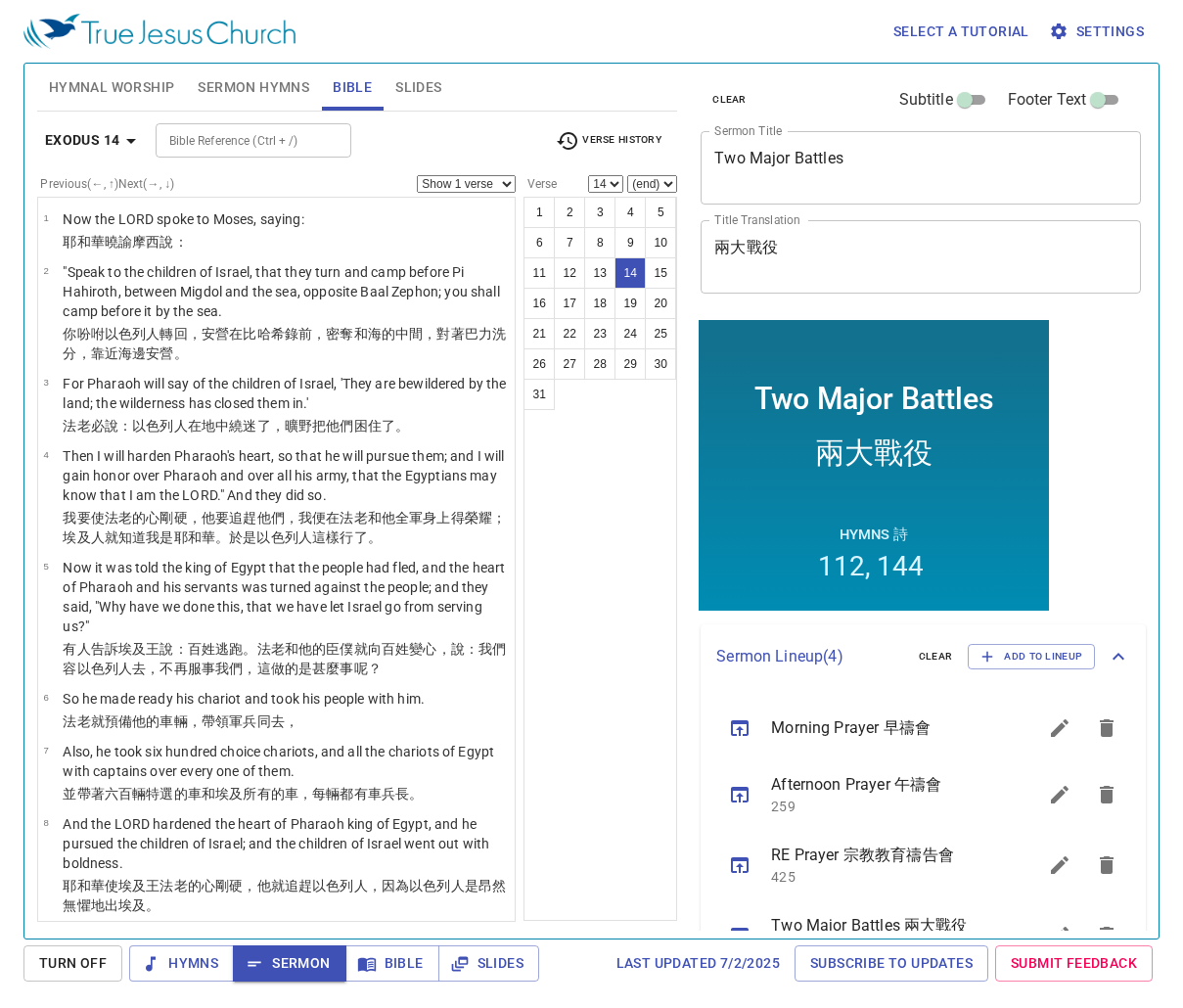 scroll, scrollTop: 777, scrollLeft: 0, axis: vertical 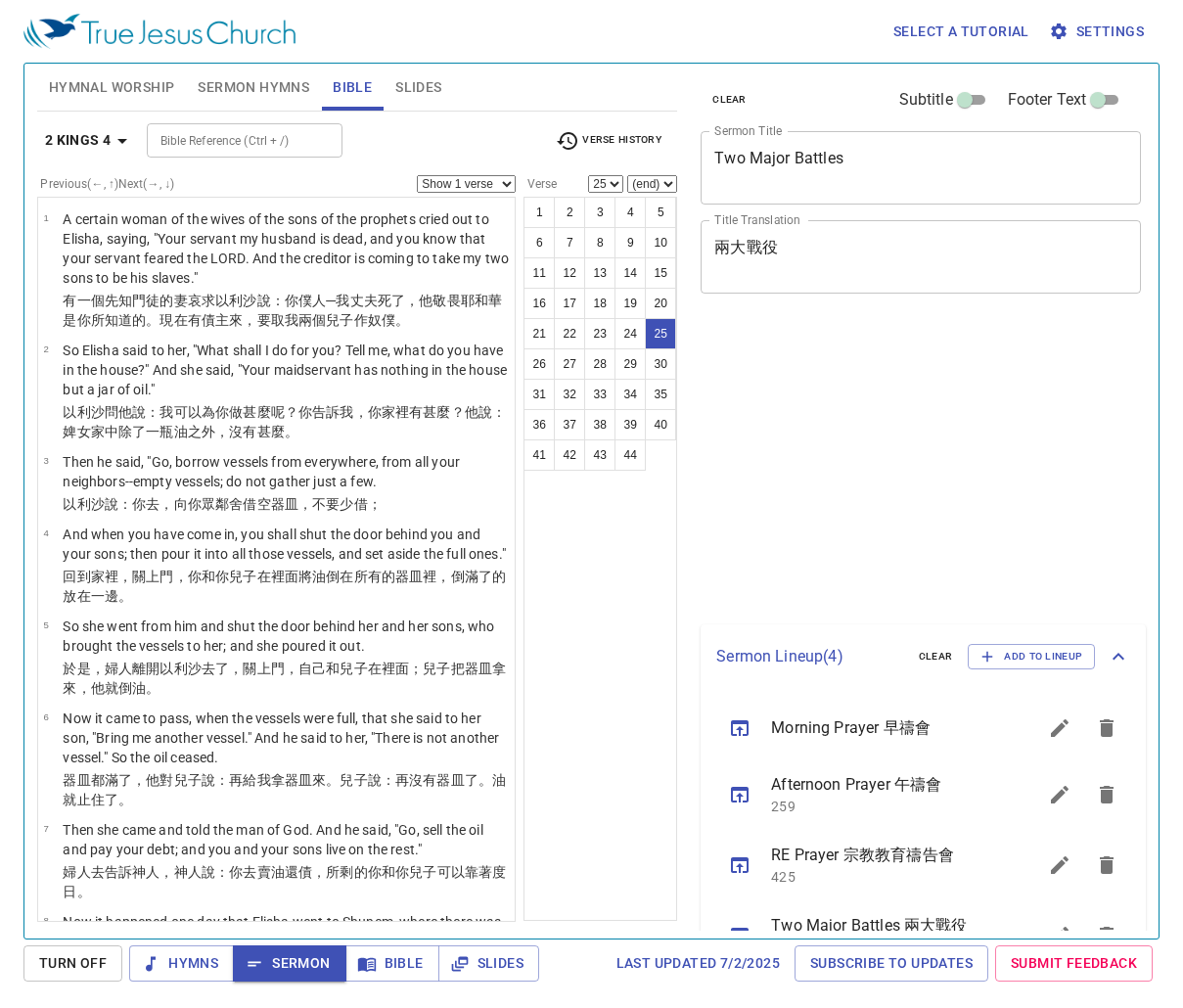 select on "25" 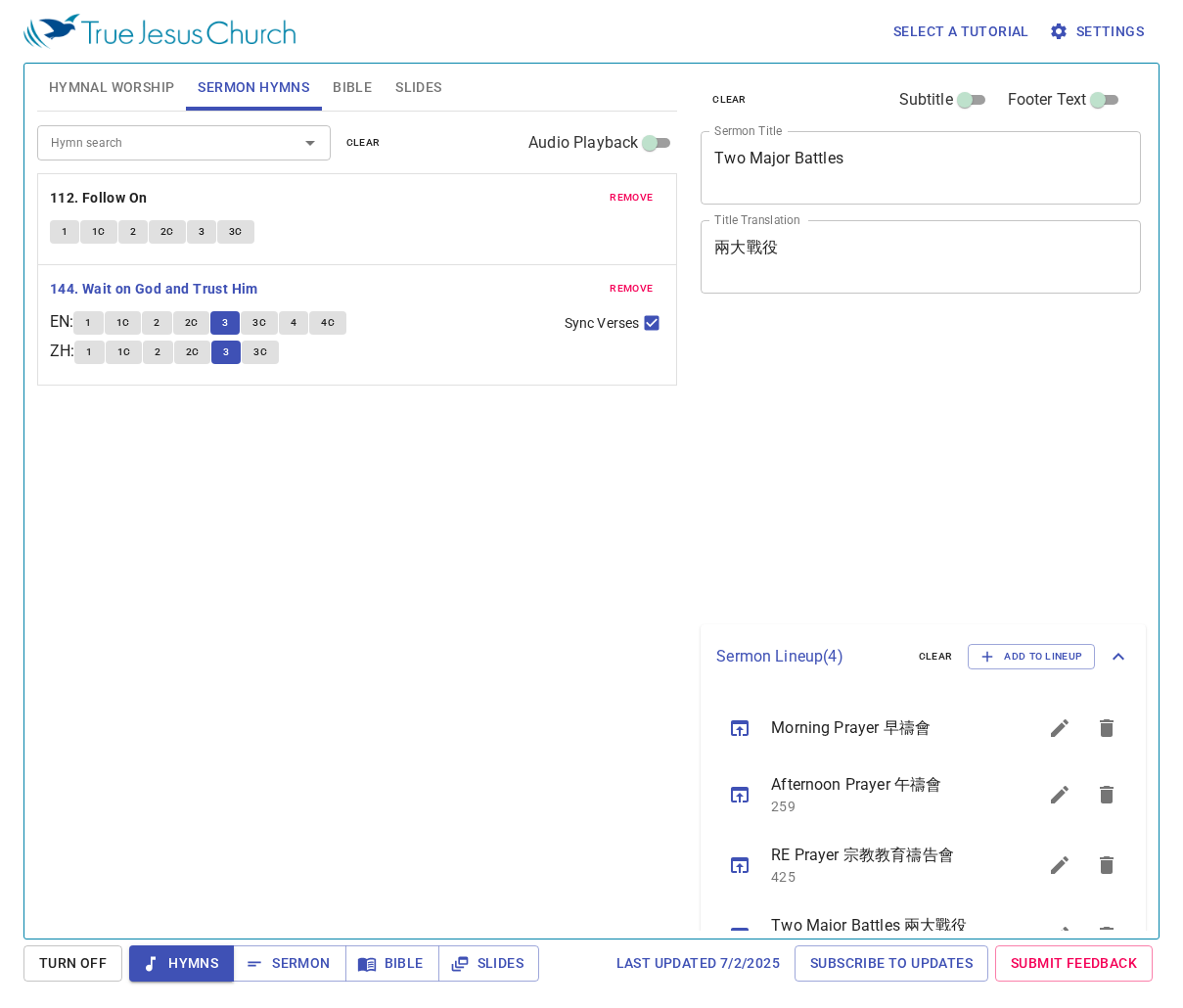 scroll, scrollTop: 0, scrollLeft: 0, axis: both 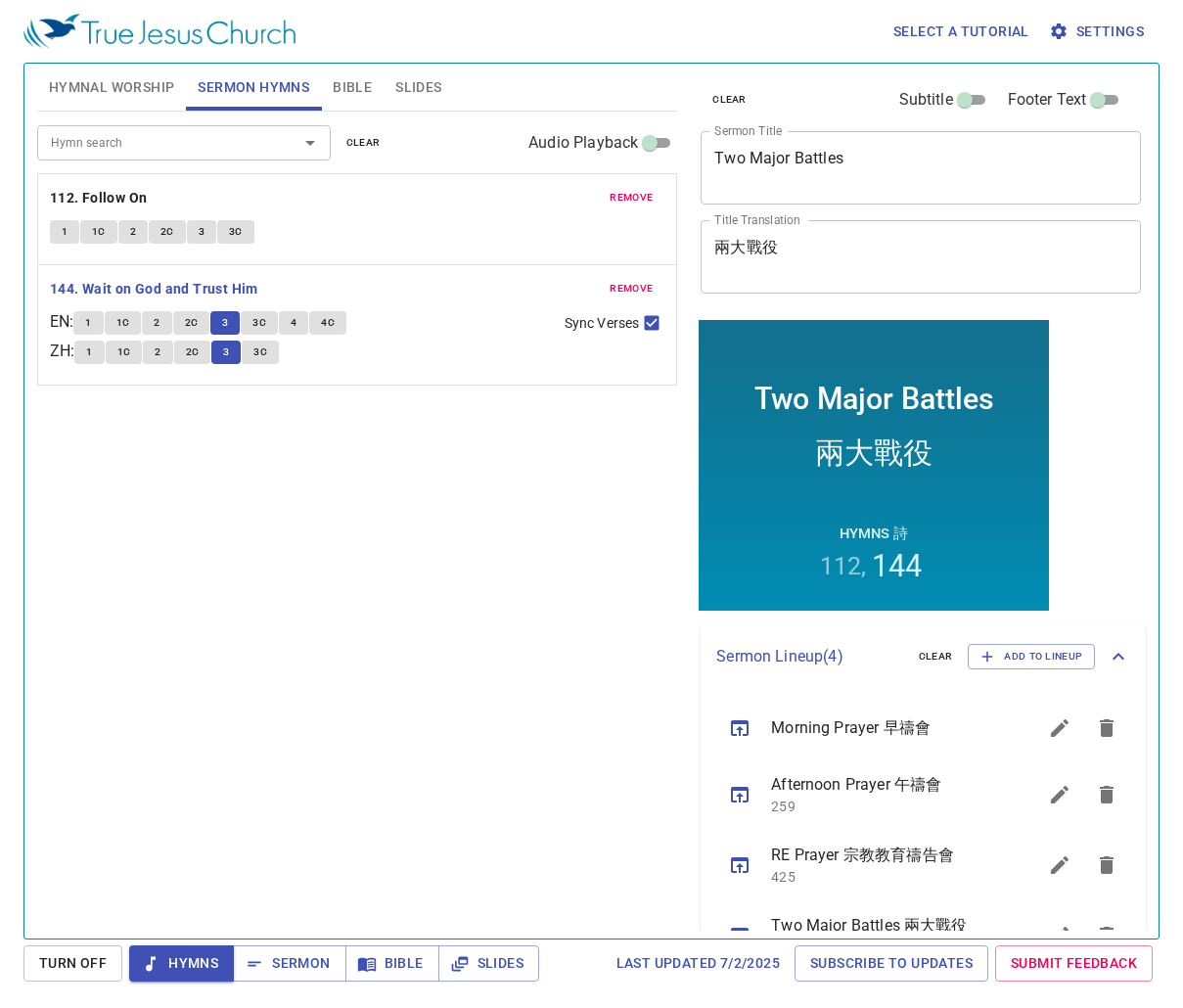 click on "3C" at bounding box center (260, 352) 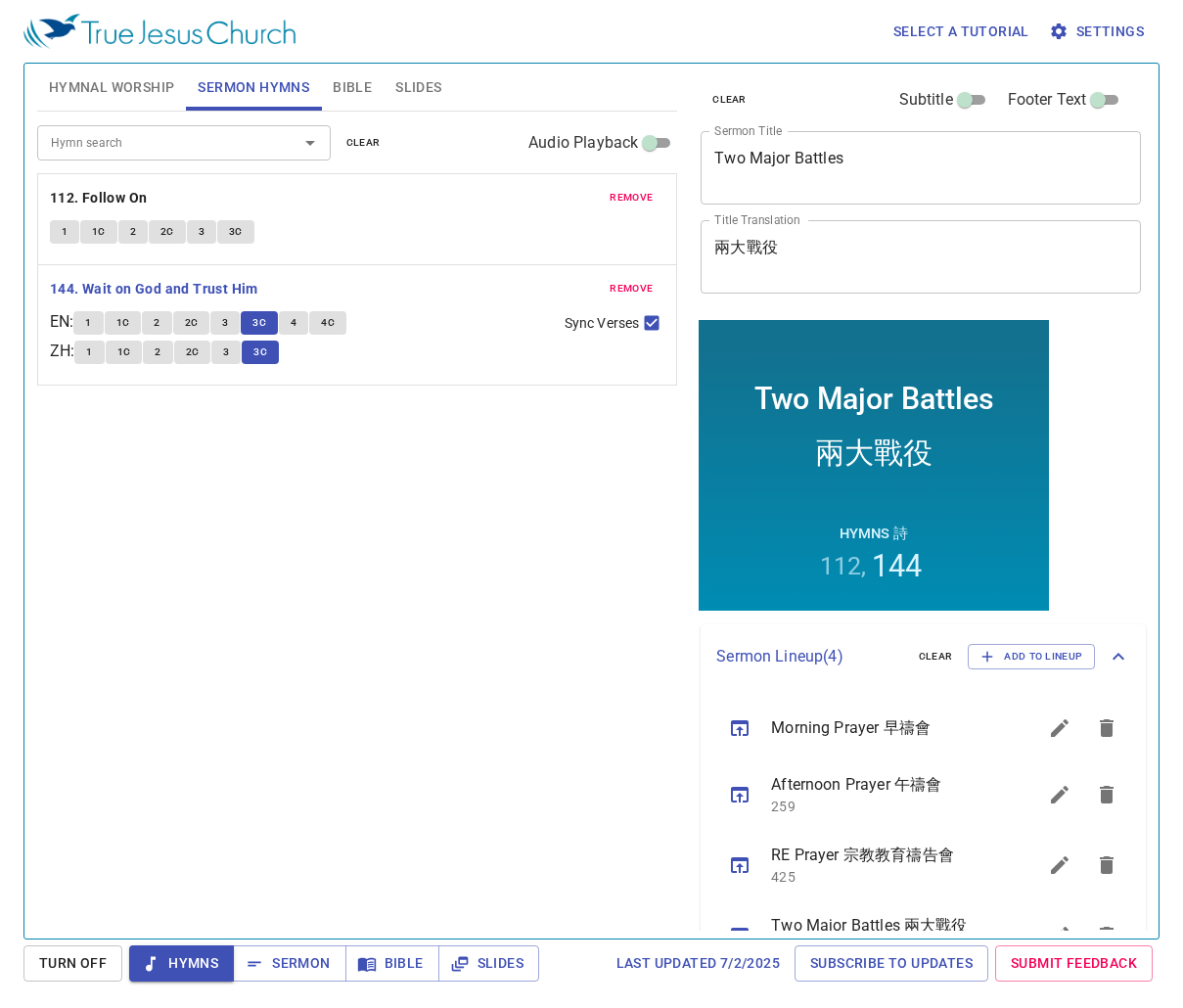 click on "3C" at bounding box center (260, 352) 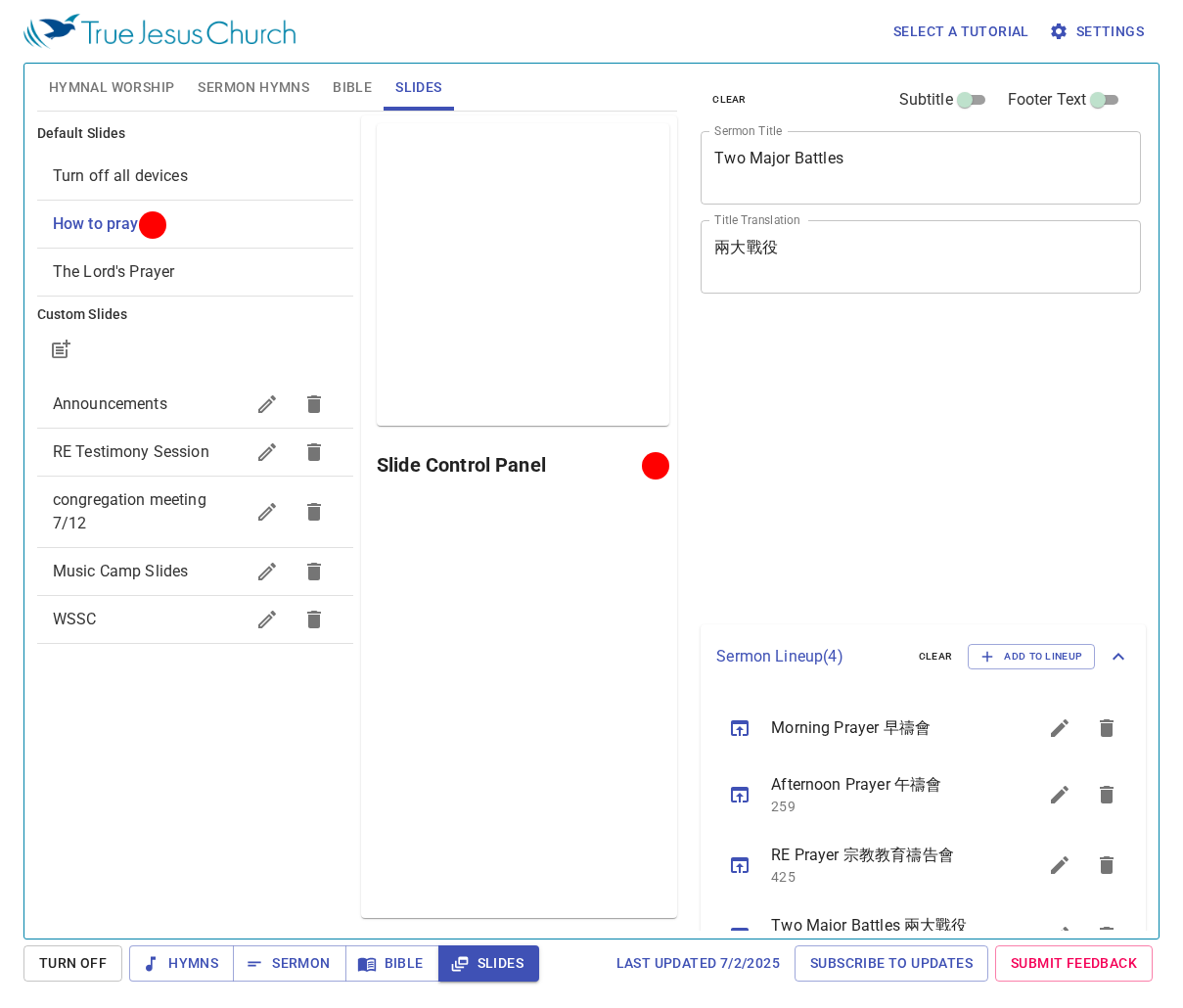 scroll, scrollTop: 0, scrollLeft: 0, axis: both 